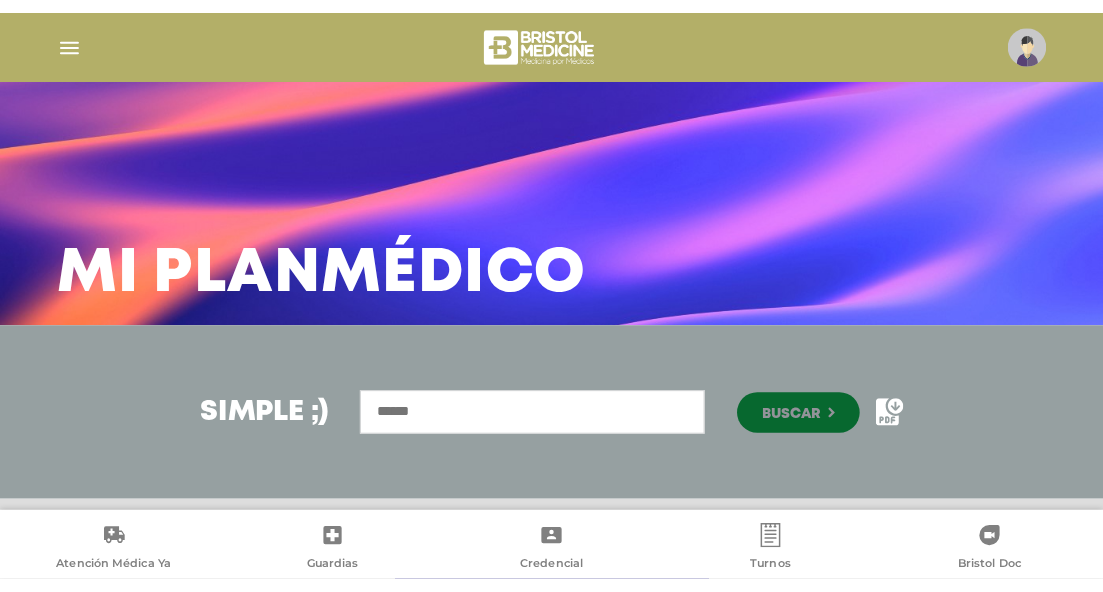 scroll, scrollTop: 0, scrollLeft: 0, axis: both 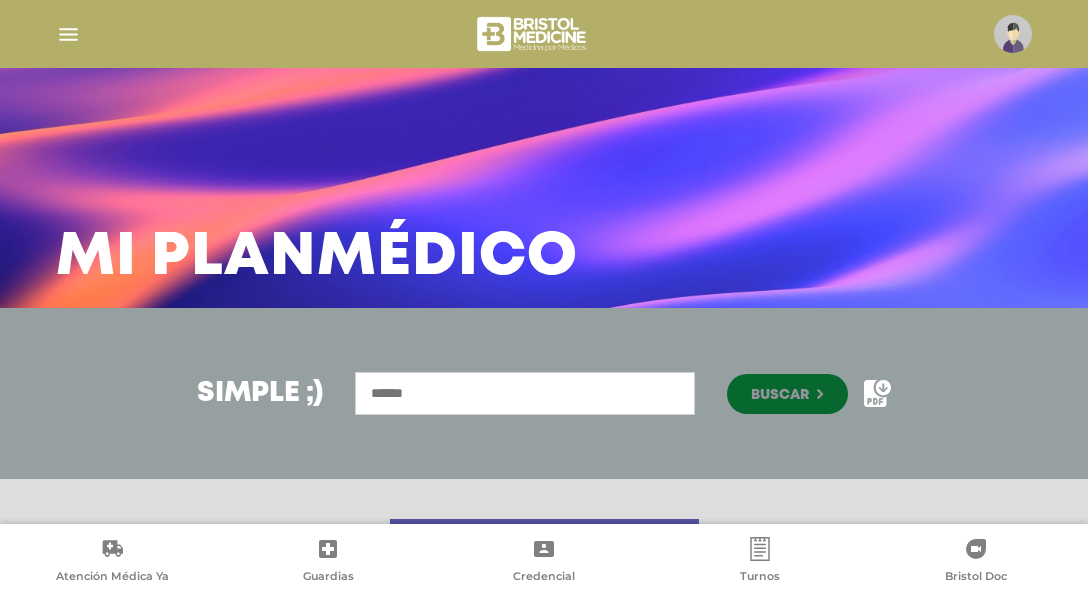 click at bounding box center (1013, 34) 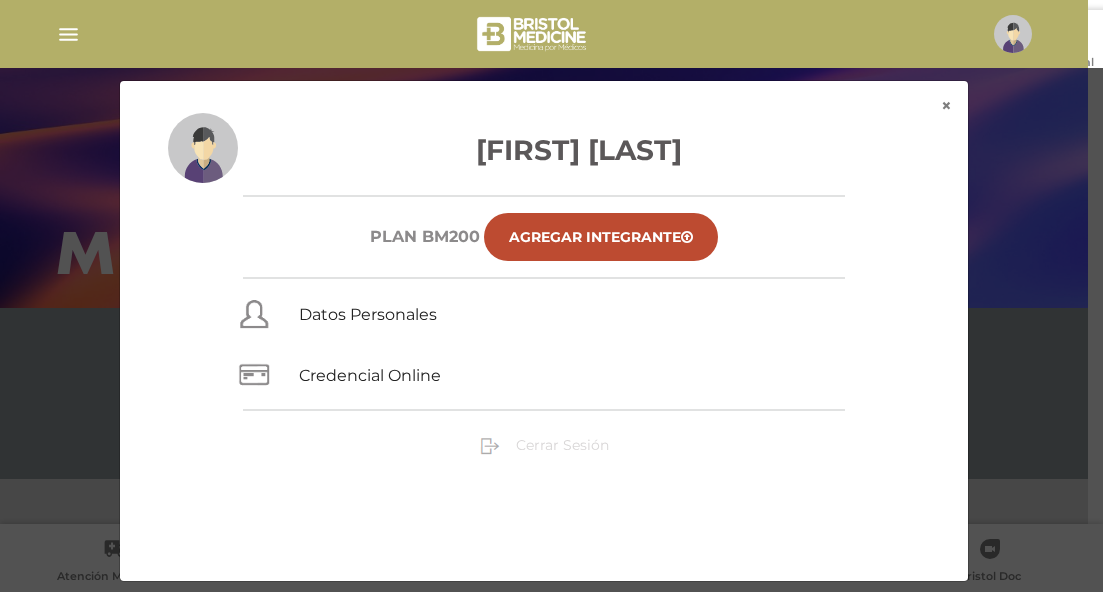 click on "Cerrar Sesión" at bounding box center [562, 445] 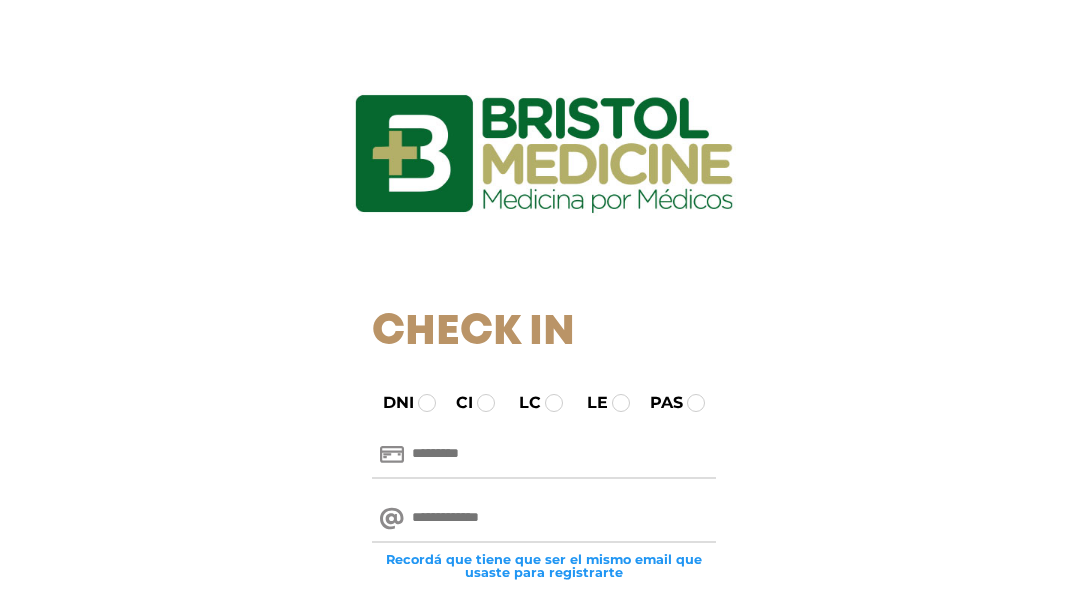 scroll, scrollTop: 0, scrollLeft: 0, axis: both 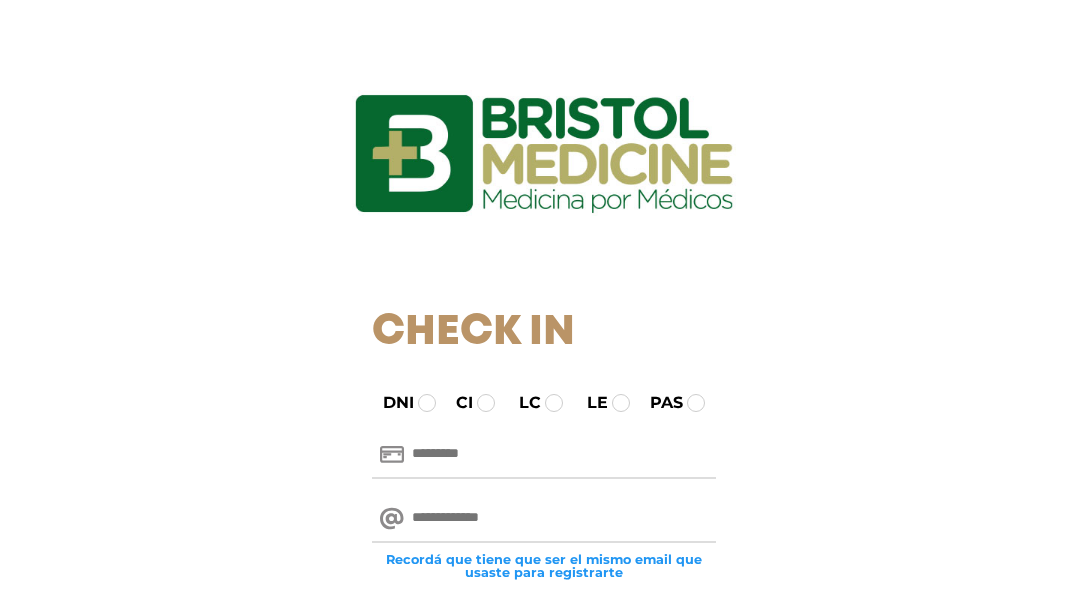 click at bounding box center (544, 455) 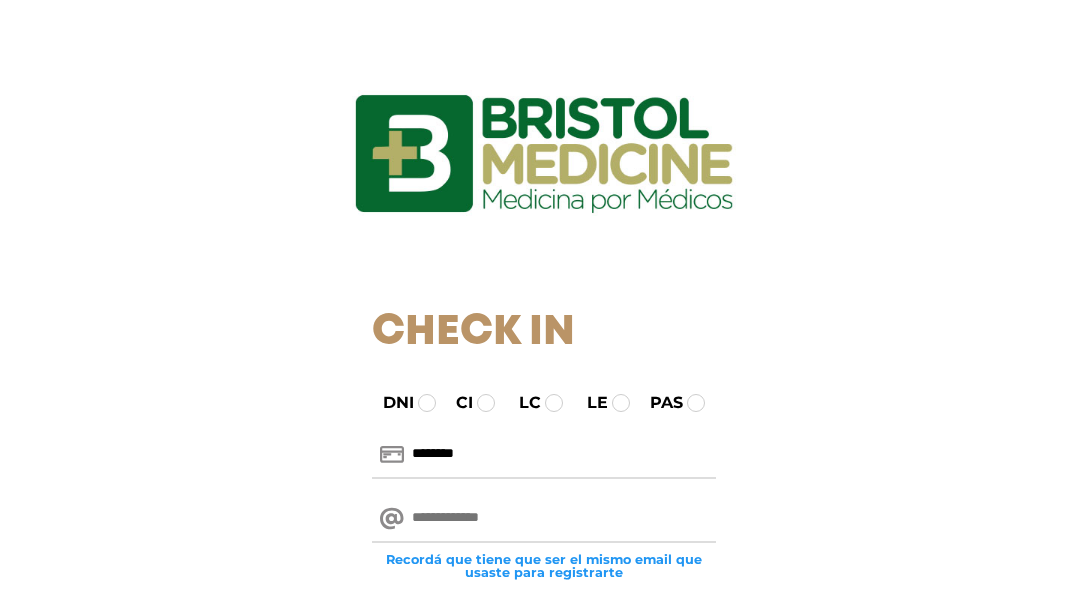 type on "********" 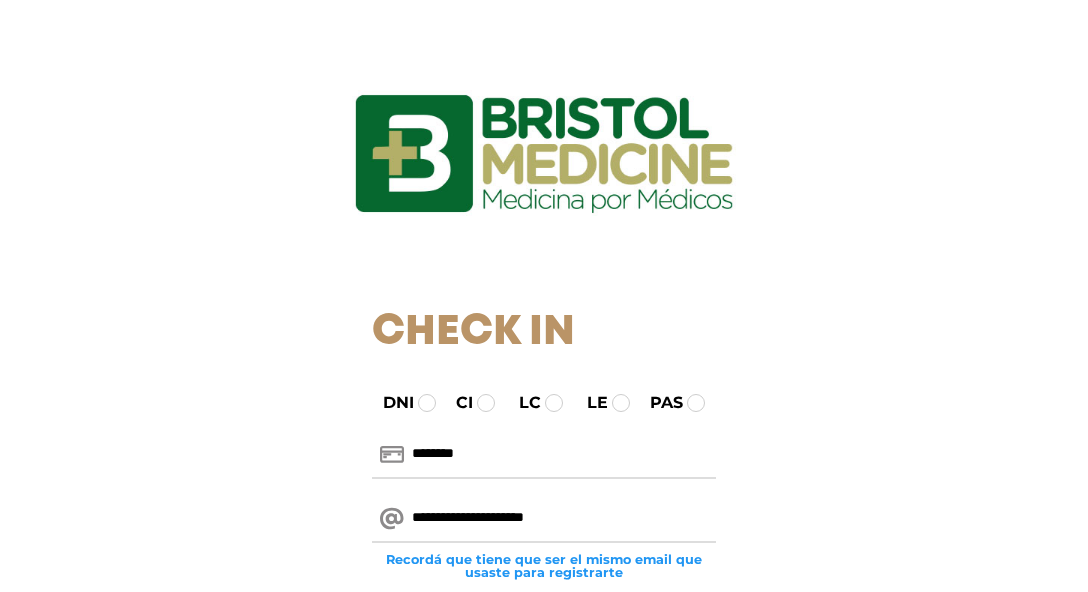type on "**********" 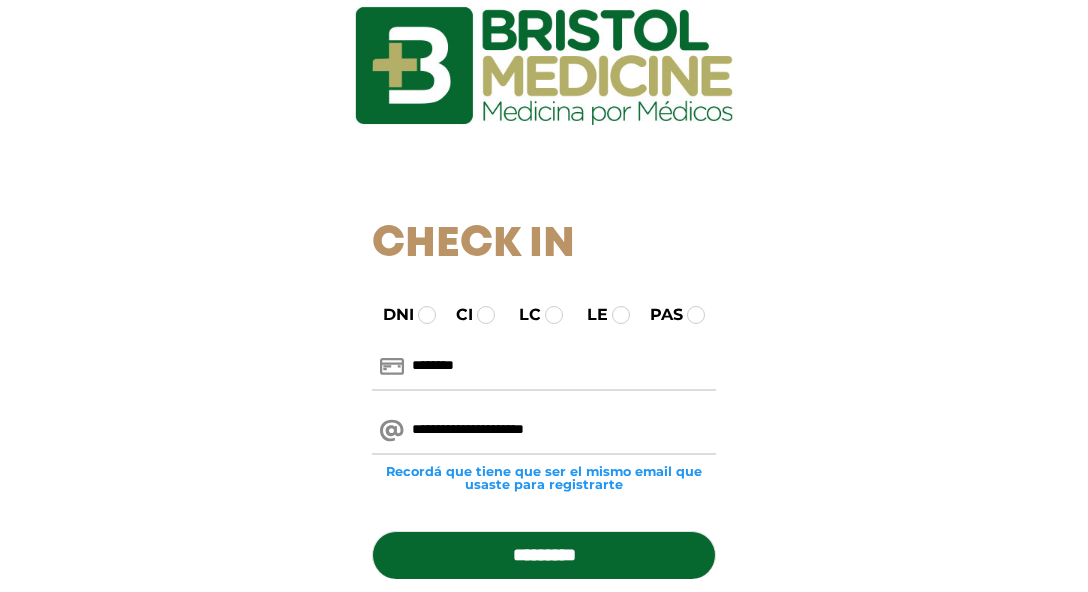 scroll, scrollTop: 200, scrollLeft: 0, axis: vertical 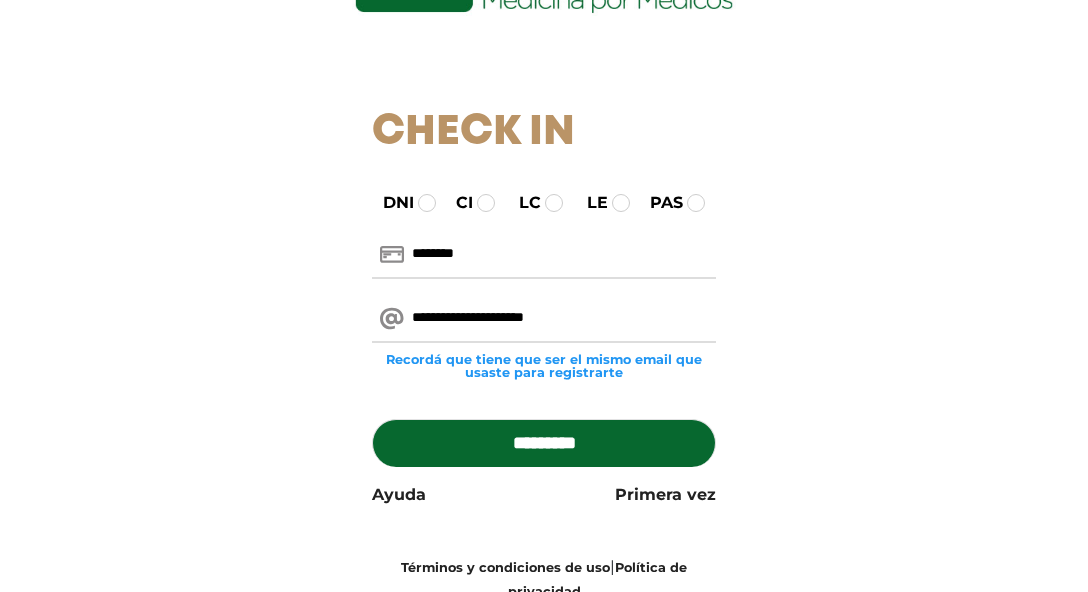 click on "*********" at bounding box center (544, 443) 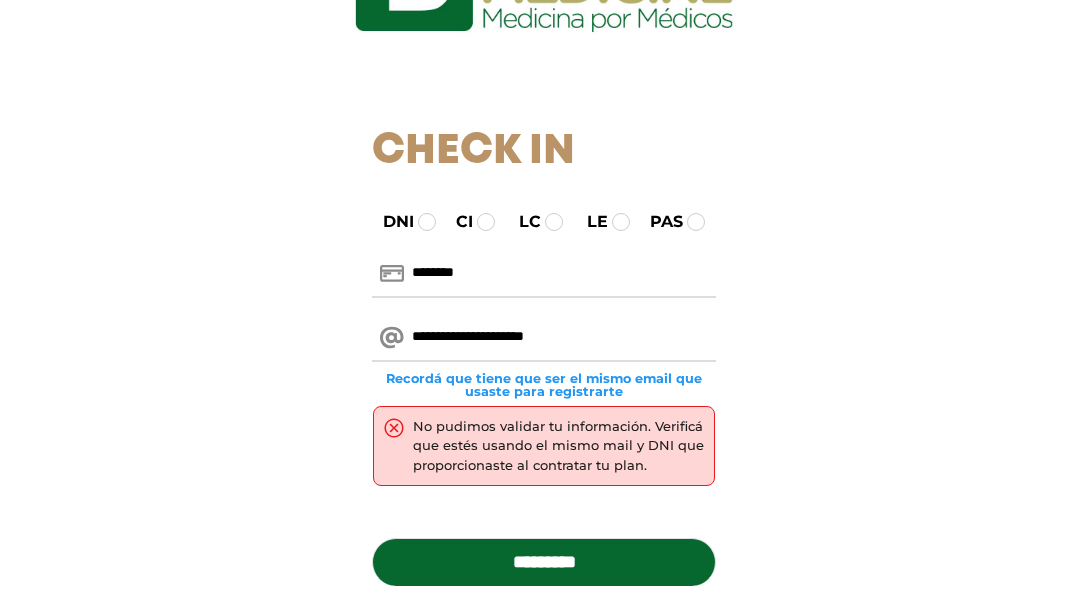 scroll, scrollTop: 300, scrollLeft: 0, axis: vertical 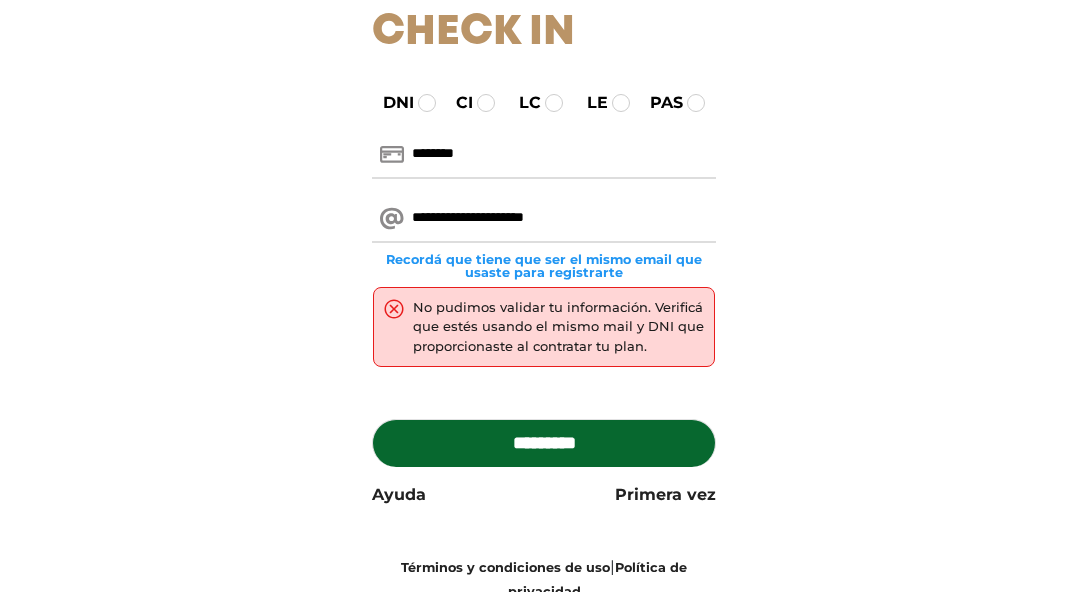 click on "**********" at bounding box center (544, 219) 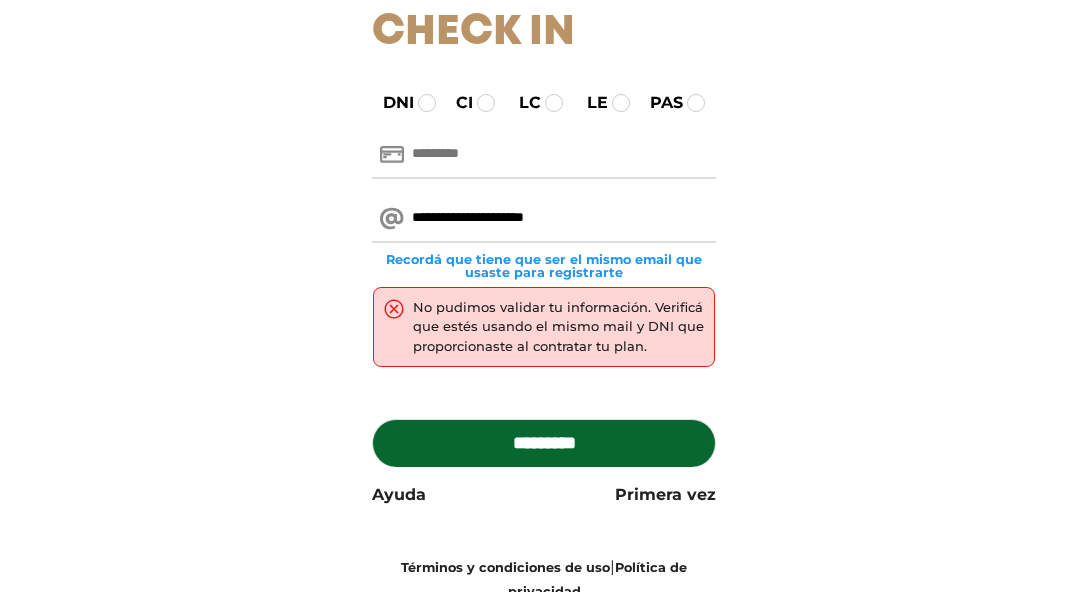 paste on "********" 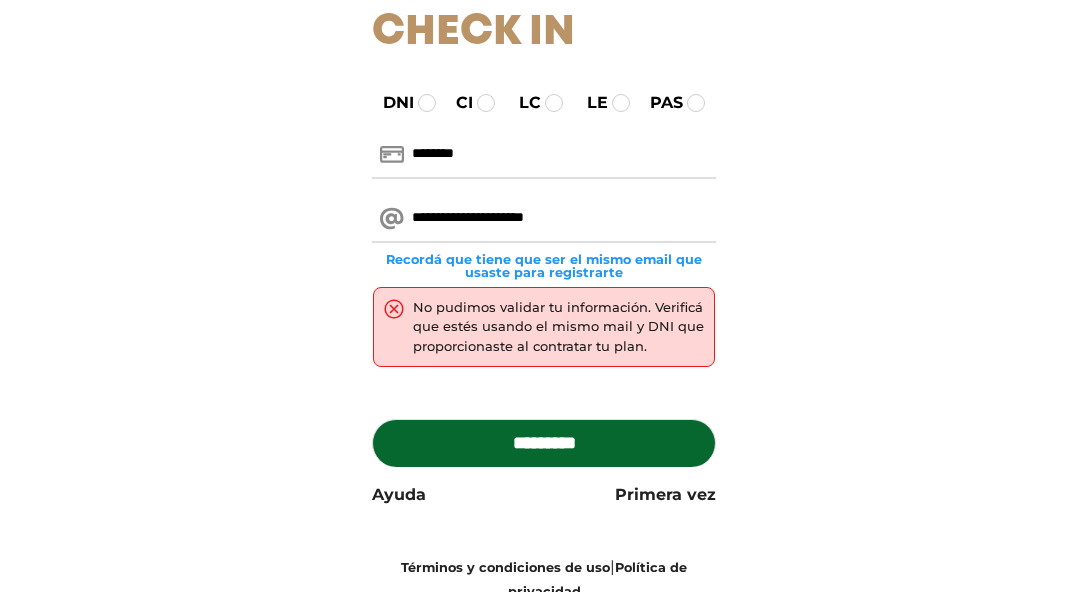 type on "********" 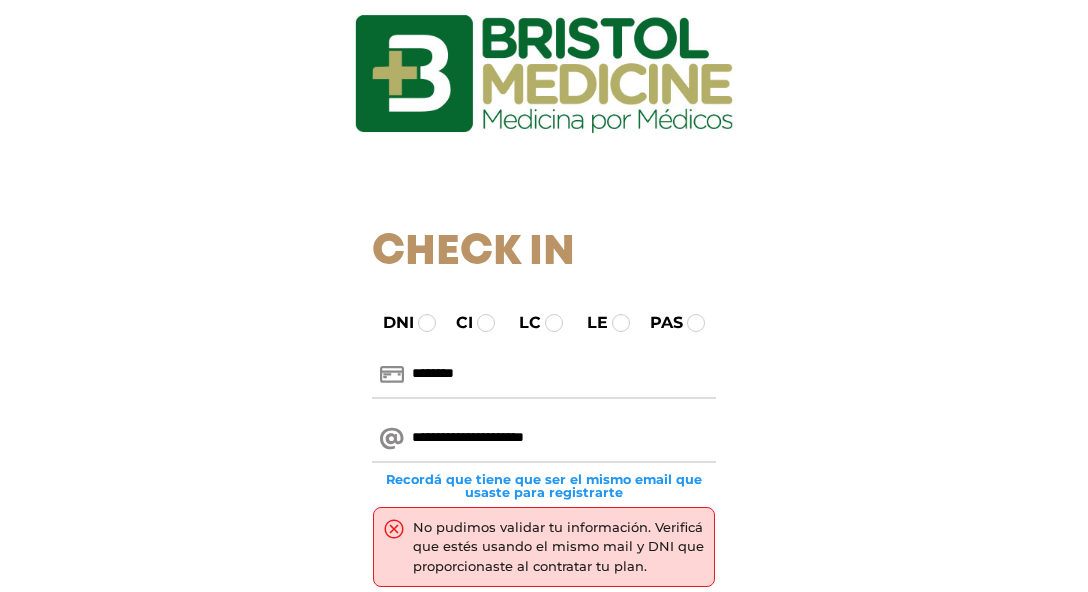 scroll, scrollTop: 200, scrollLeft: 0, axis: vertical 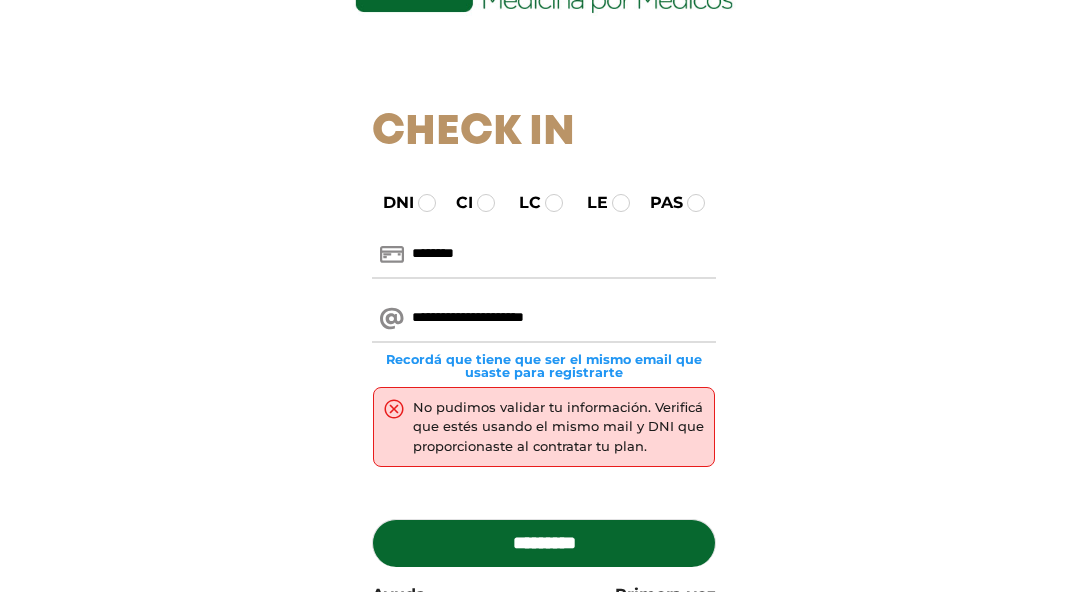 click on "********" at bounding box center (544, 255) 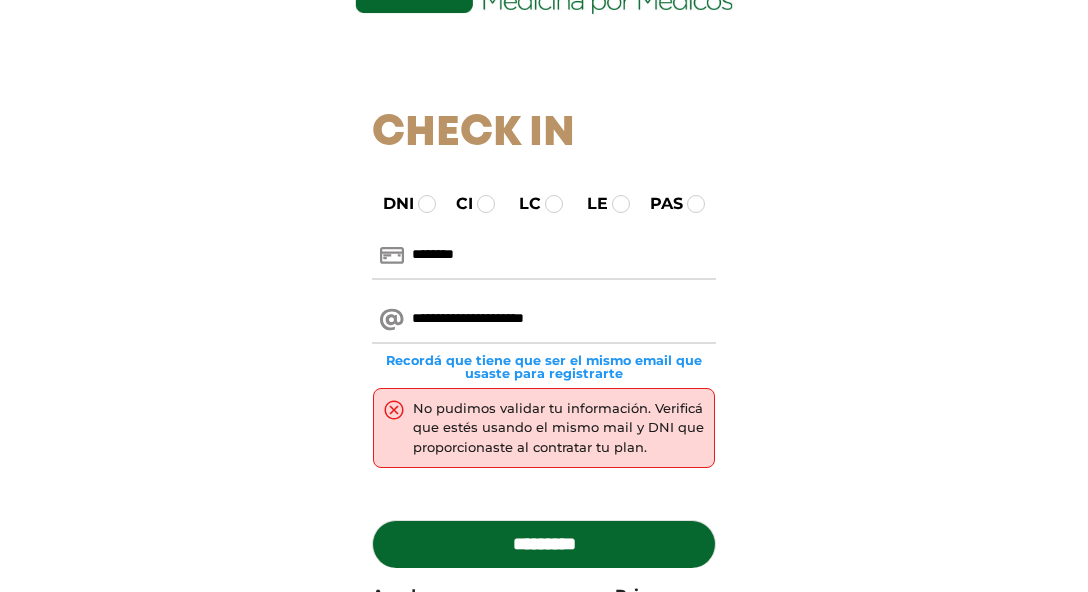 scroll, scrollTop: 200, scrollLeft: 0, axis: vertical 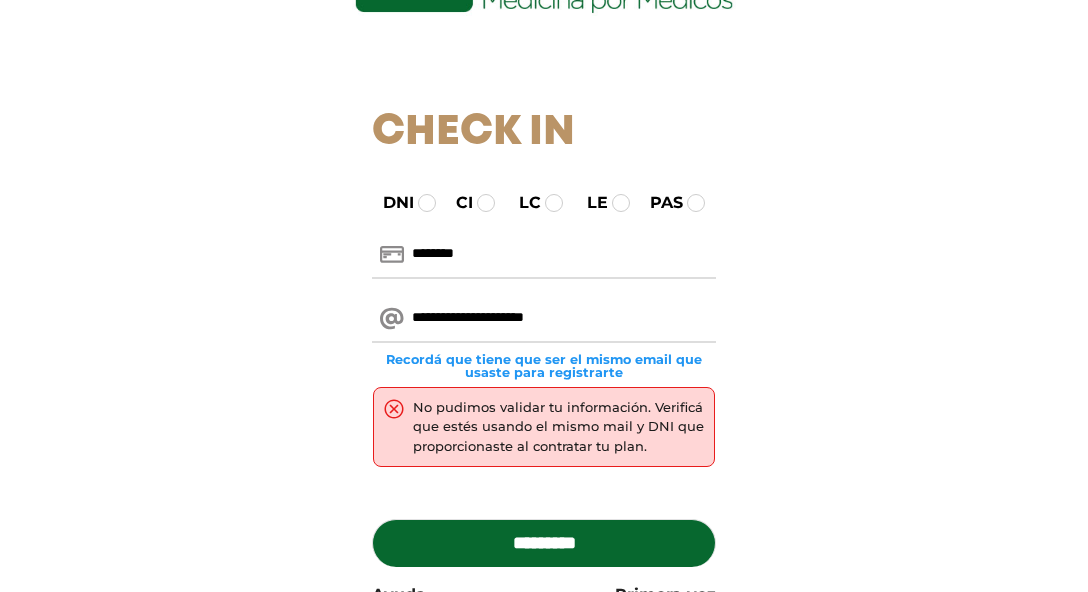click on "*********" at bounding box center [544, 543] 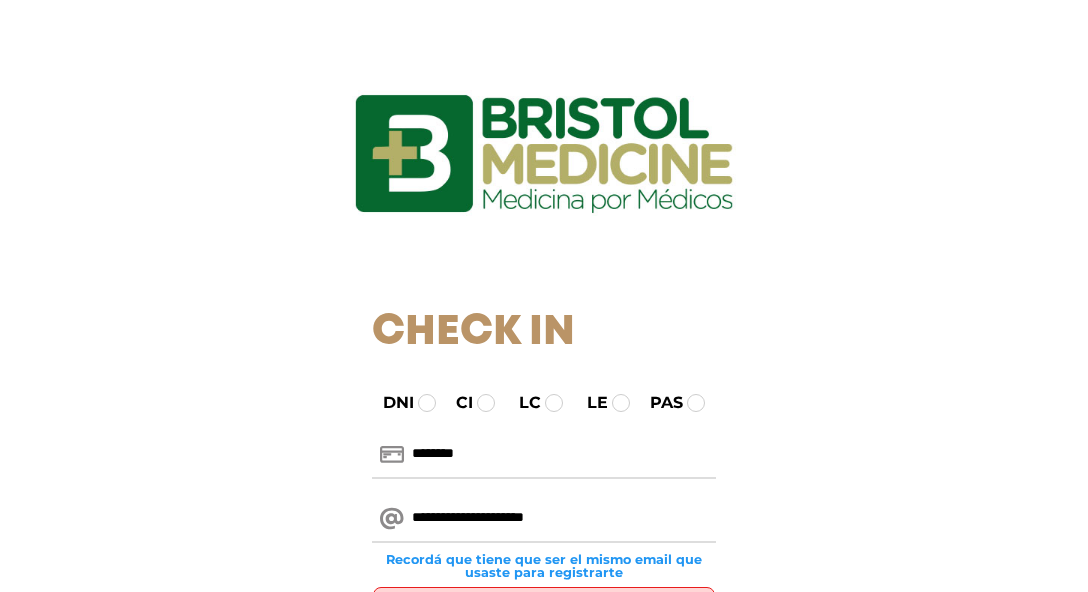 scroll, scrollTop: 0, scrollLeft: 0, axis: both 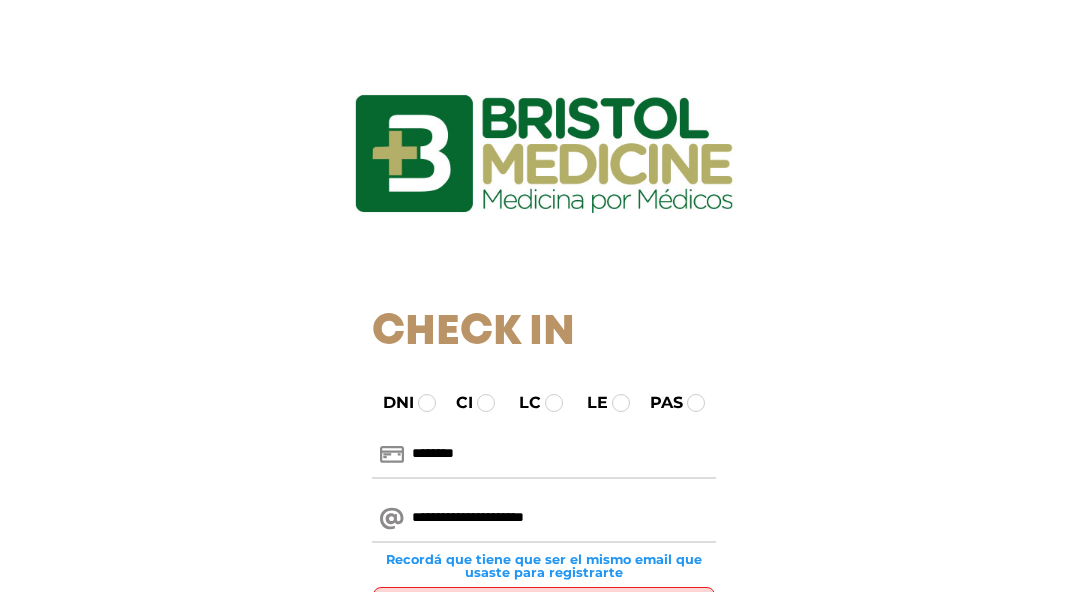 click on "**********" at bounding box center [544, 519] 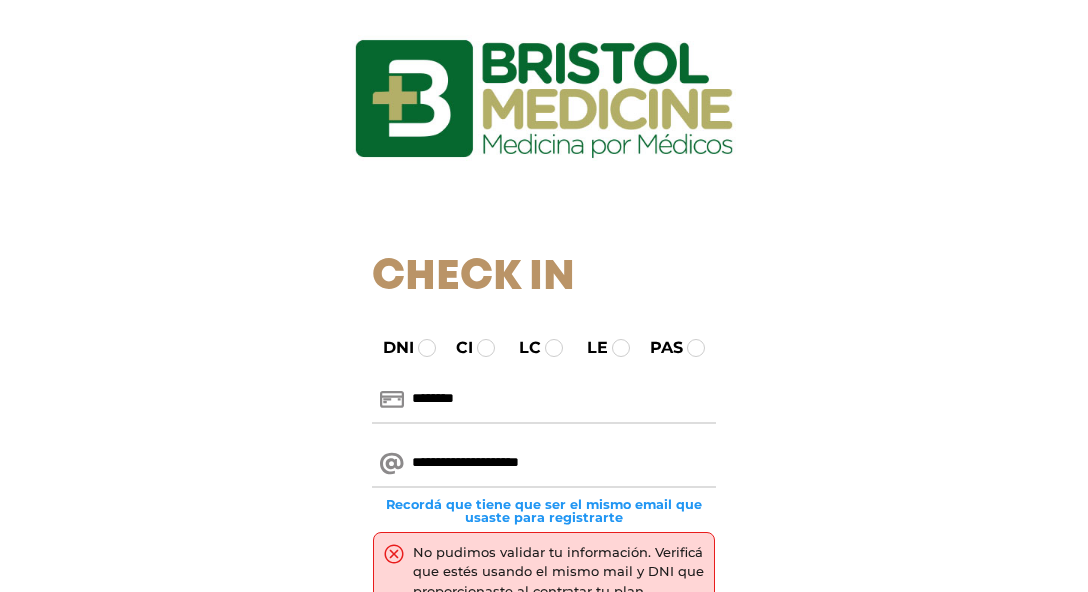 scroll, scrollTop: 100, scrollLeft: 0, axis: vertical 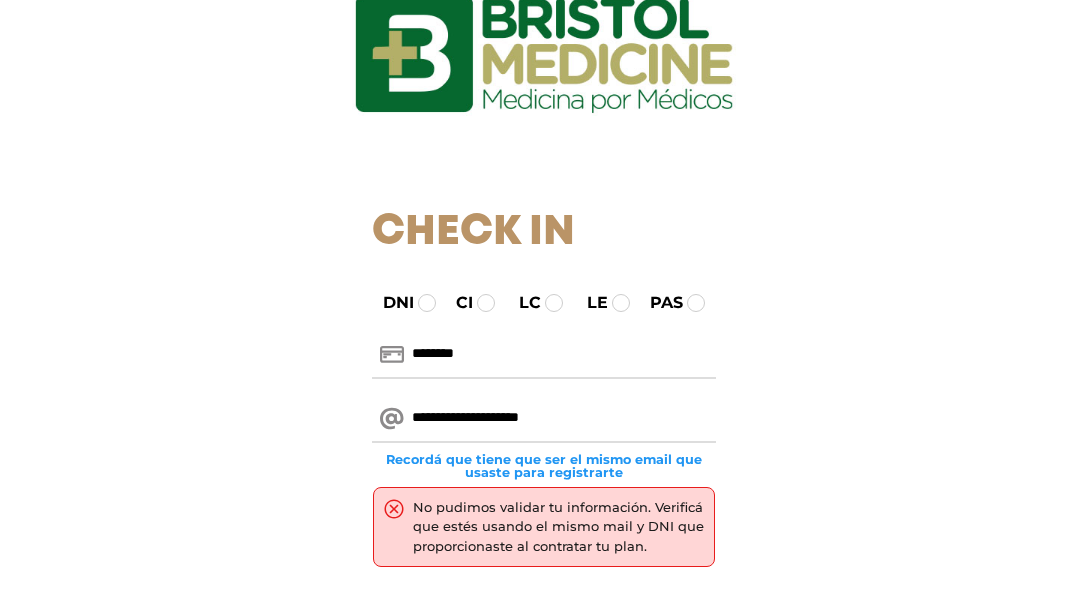 type on "**********" 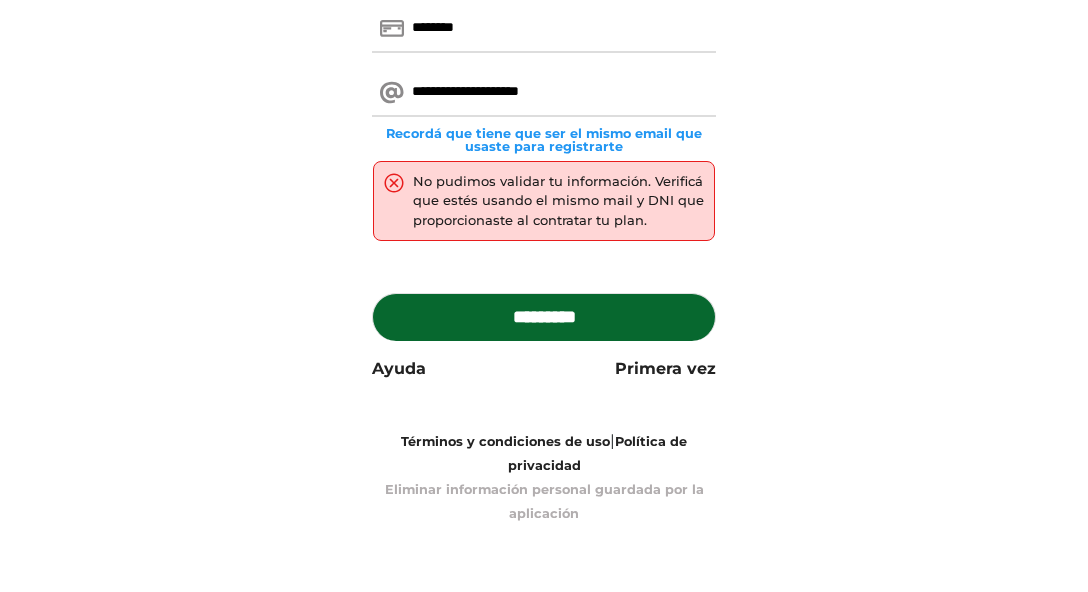 scroll, scrollTop: 427, scrollLeft: 0, axis: vertical 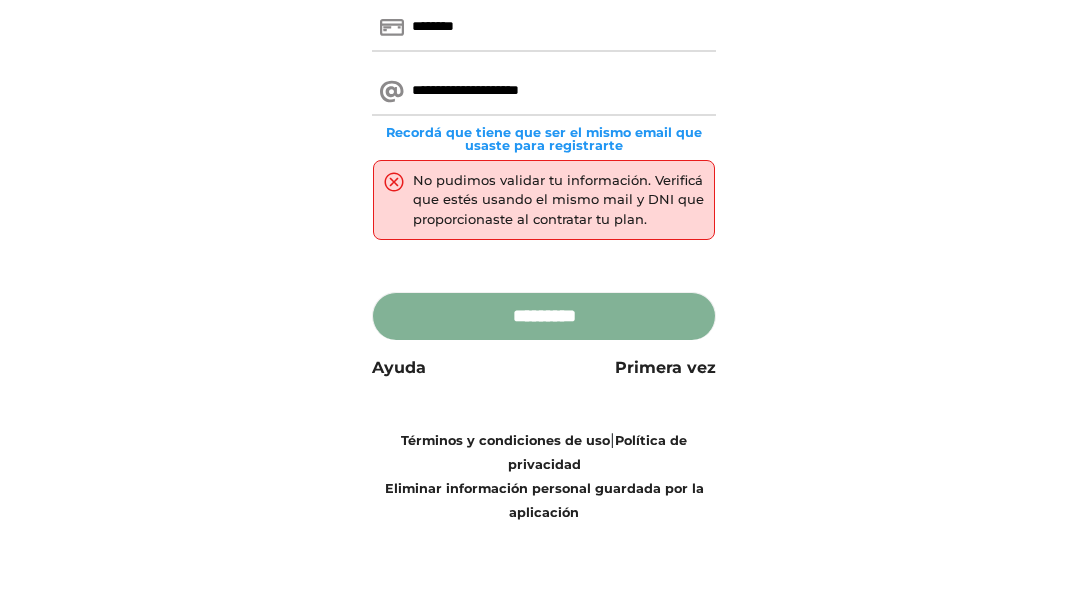 click on "*********" at bounding box center [544, 316] 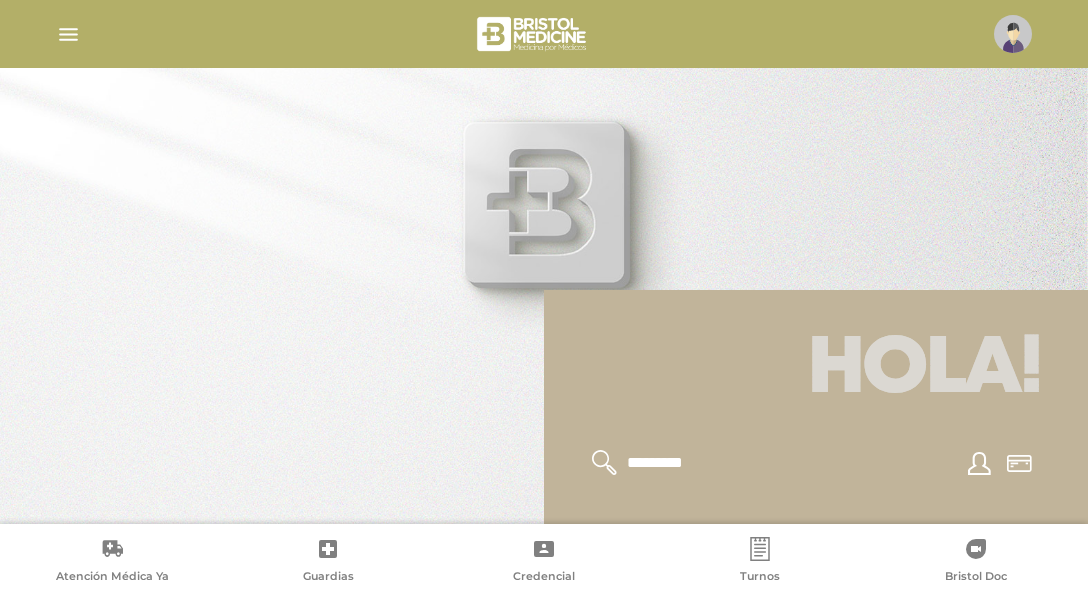scroll, scrollTop: 0, scrollLeft: 0, axis: both 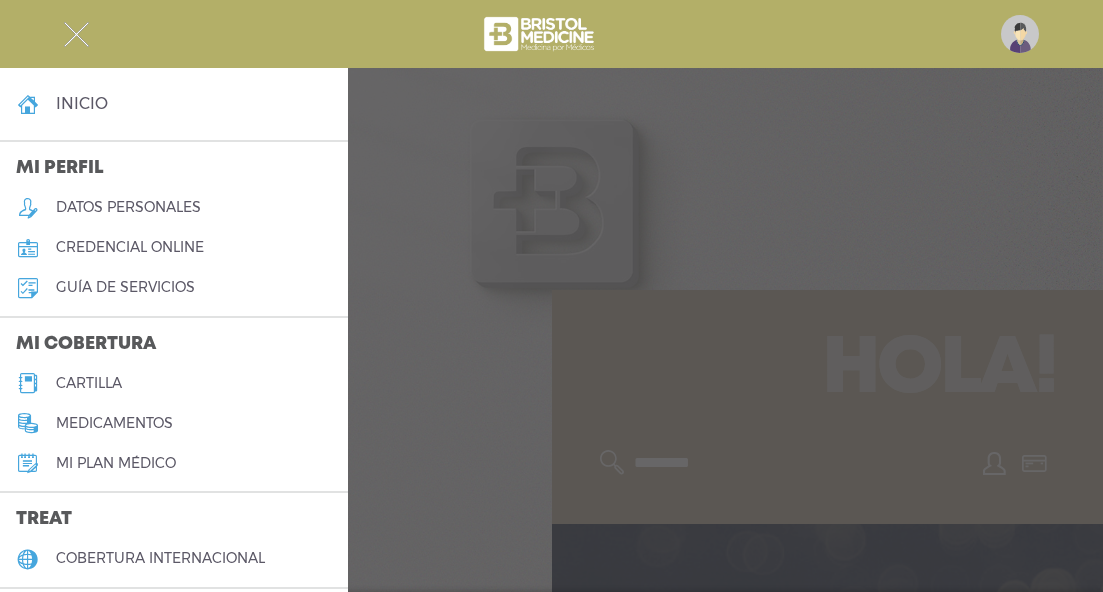 click on "Mi plan médico" at bounding box center (116, 463) 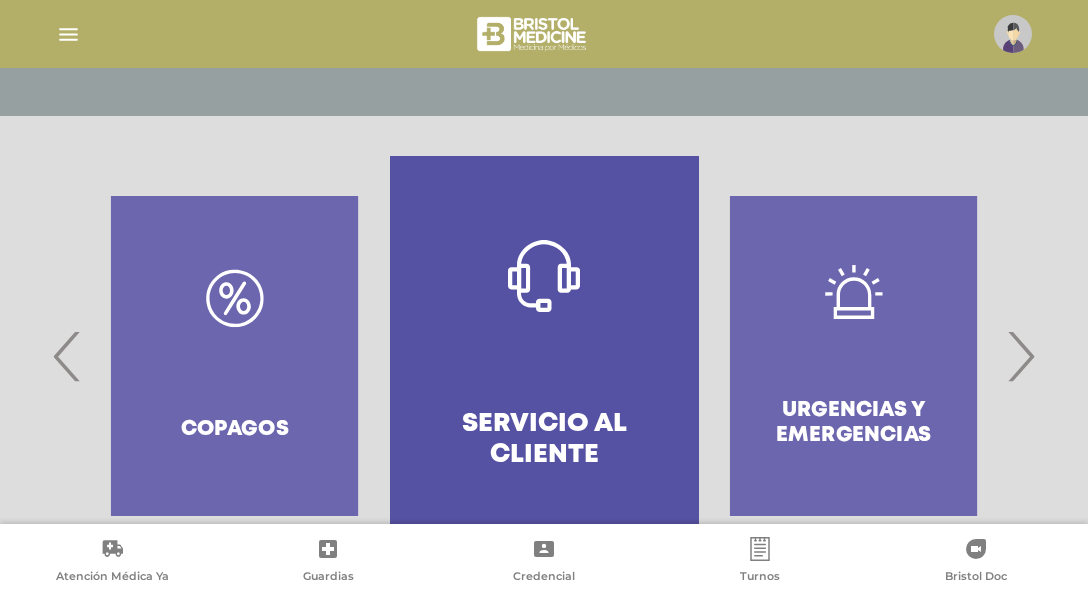 scroll, scrollTop: 400, scrollLeft: 0, axis: vertical 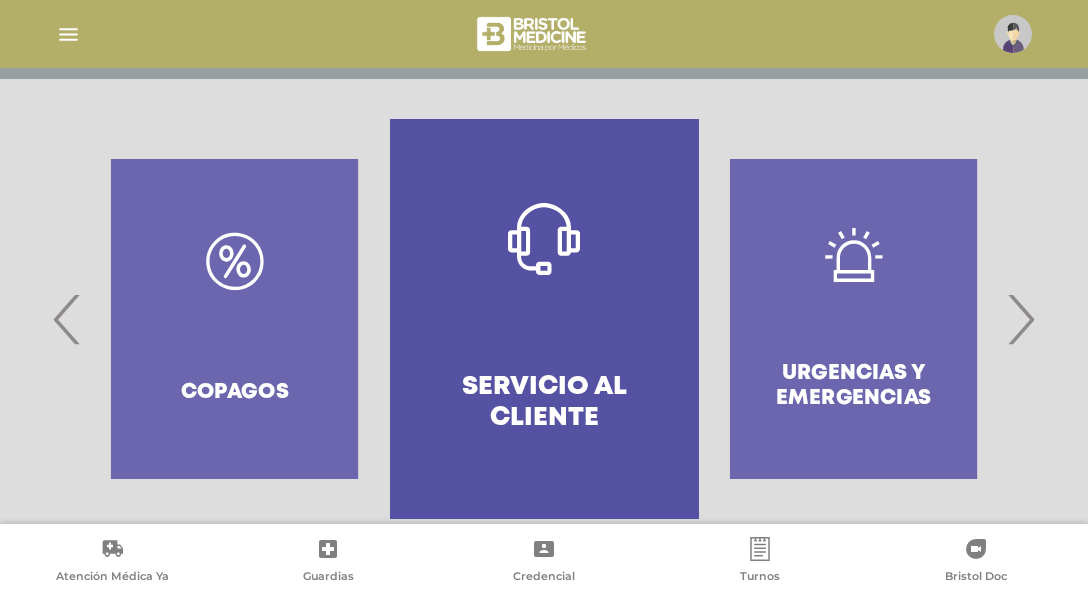 click on "‹" at bounding box center (67, 319) 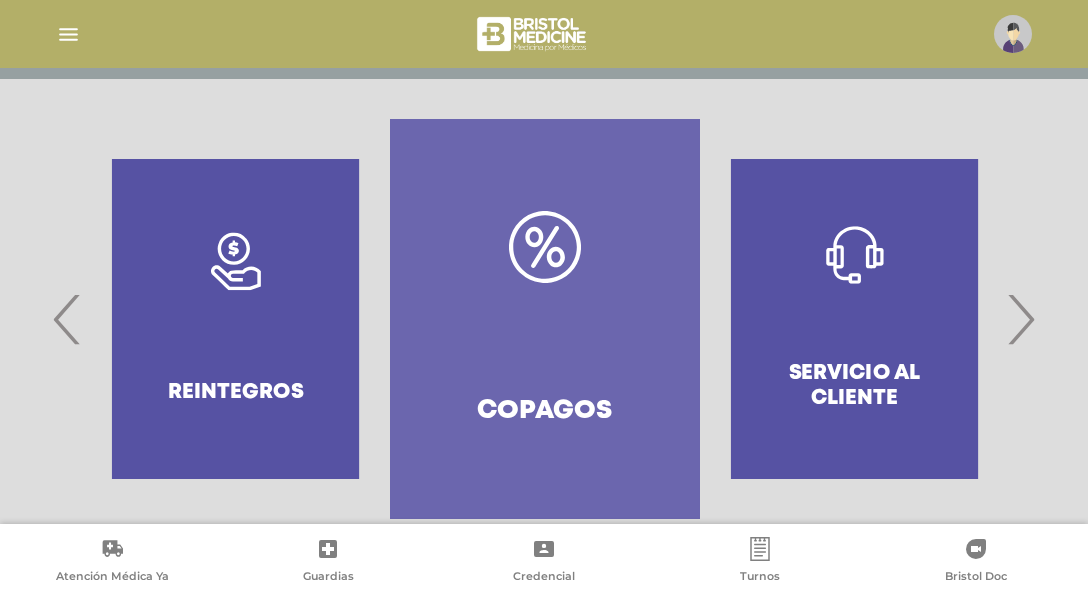 click 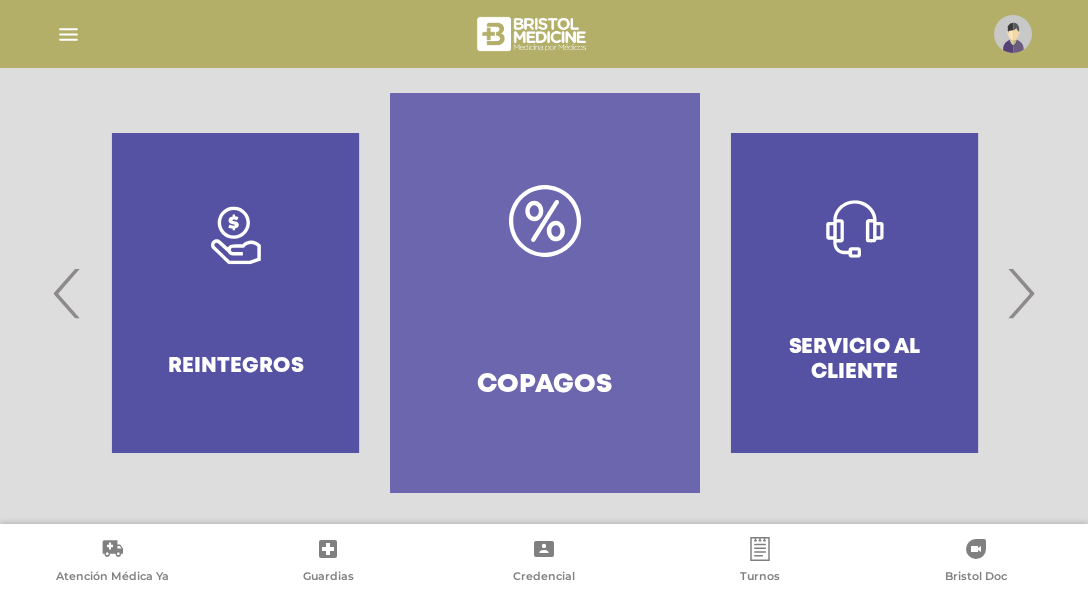 scroll, scrollTop: 0, scrollLeft: 0, axis: both 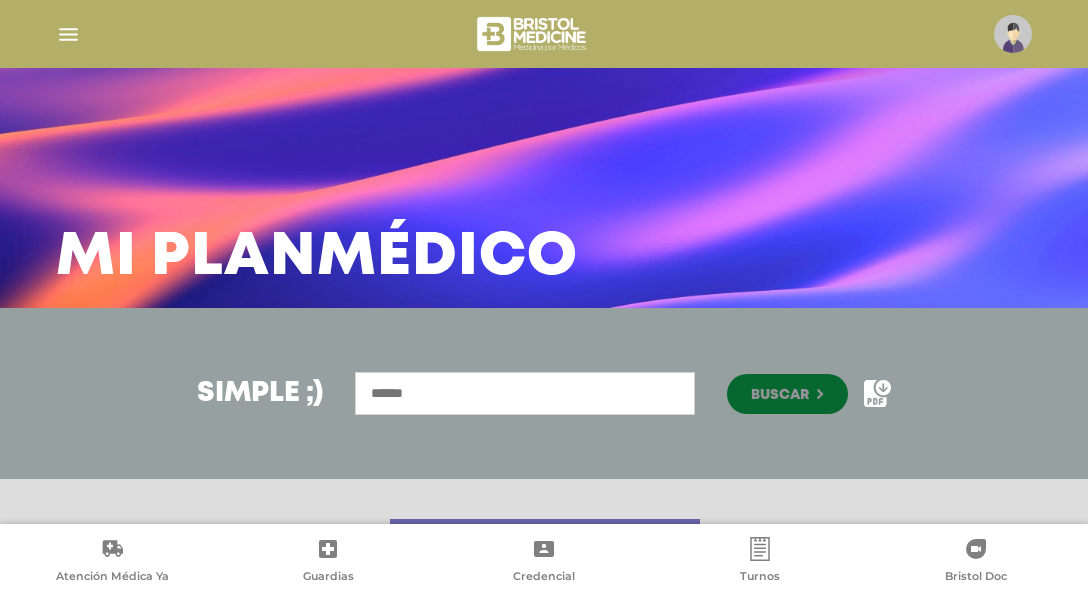 click at bounding box center [68, 34] 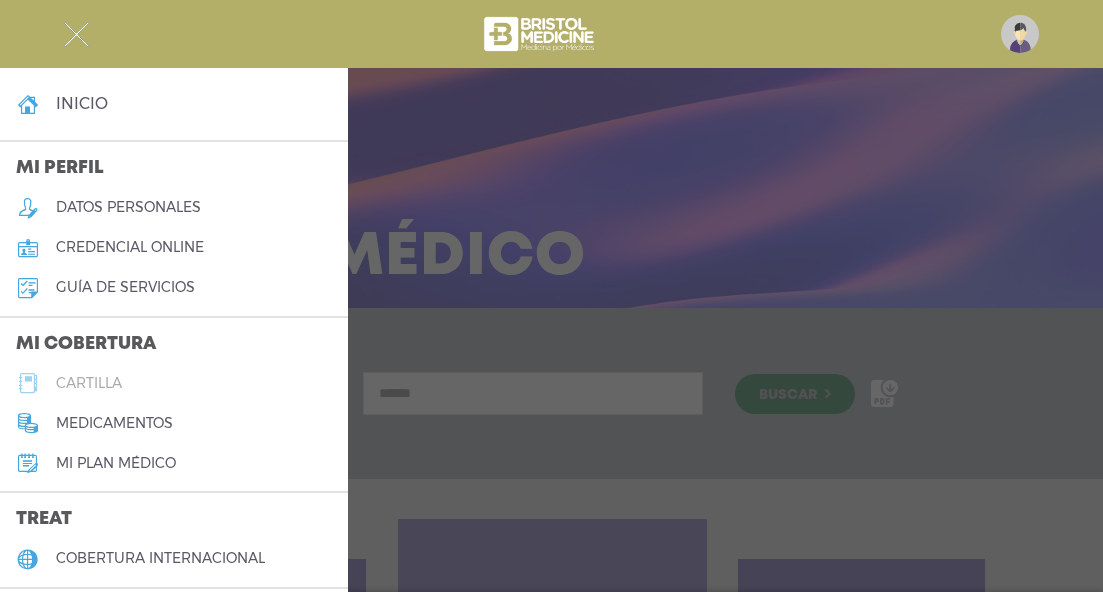 click on "cartilla" at bounding box center (174, 383) 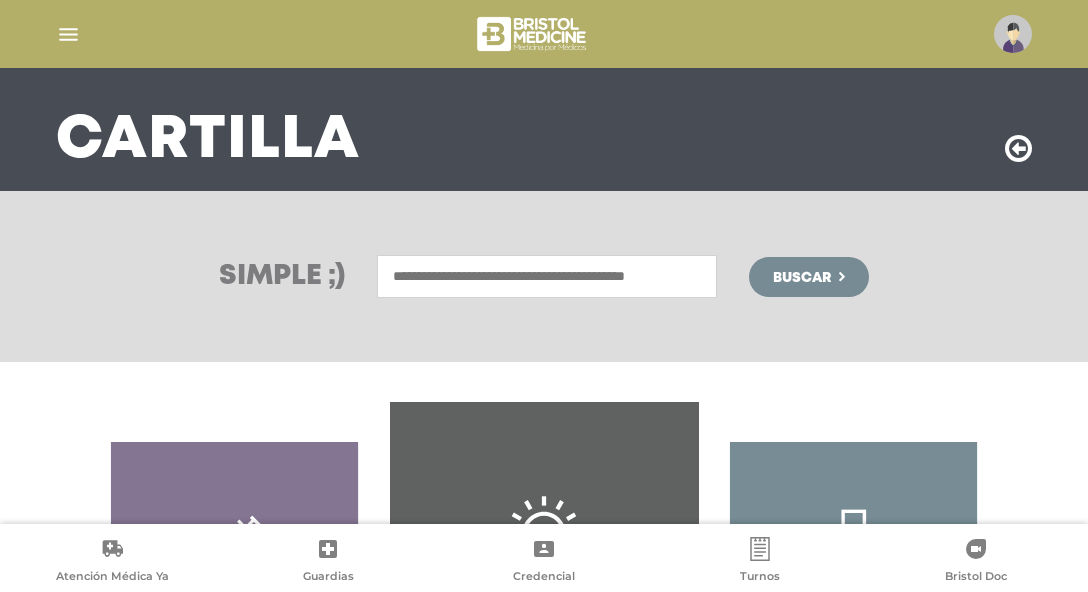 scroll, scrollTop: 400, scrollLeft: 0, axis: vertical 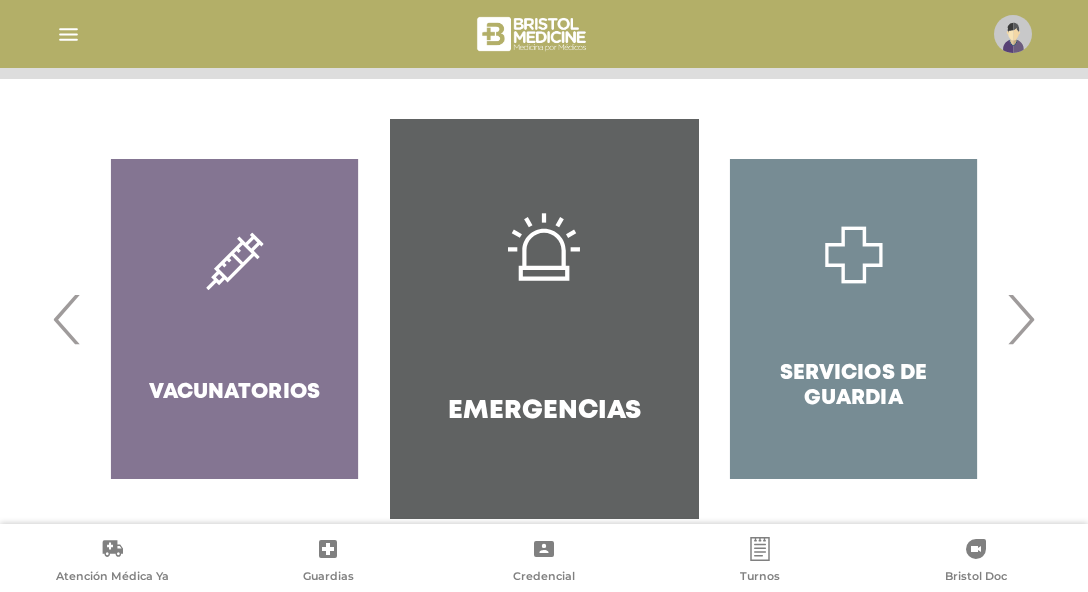 click on "Servicios de Guardia" at bounding box center (853, 319) 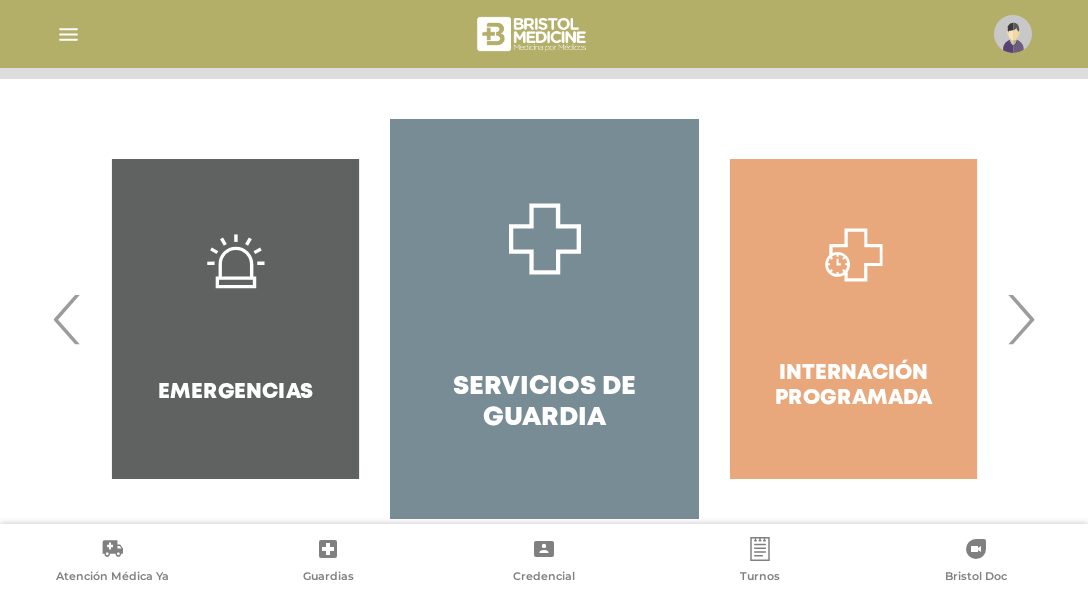 click on "Servicios de Guardia" at bounding box center [544, 319] 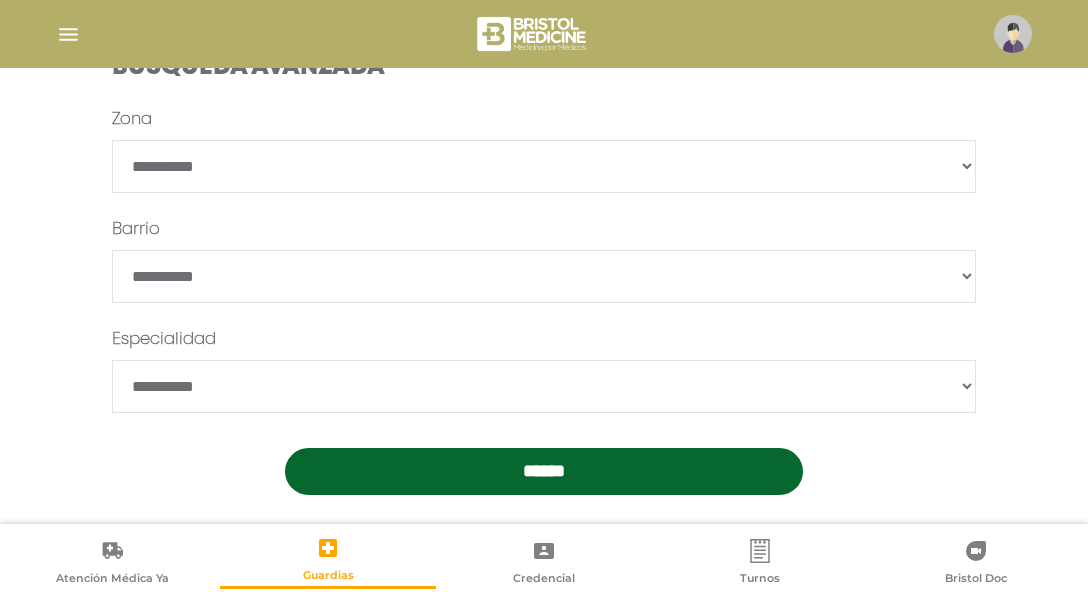 scroll, scrollTop: 659, scrollLeft: 0, axis: vertical 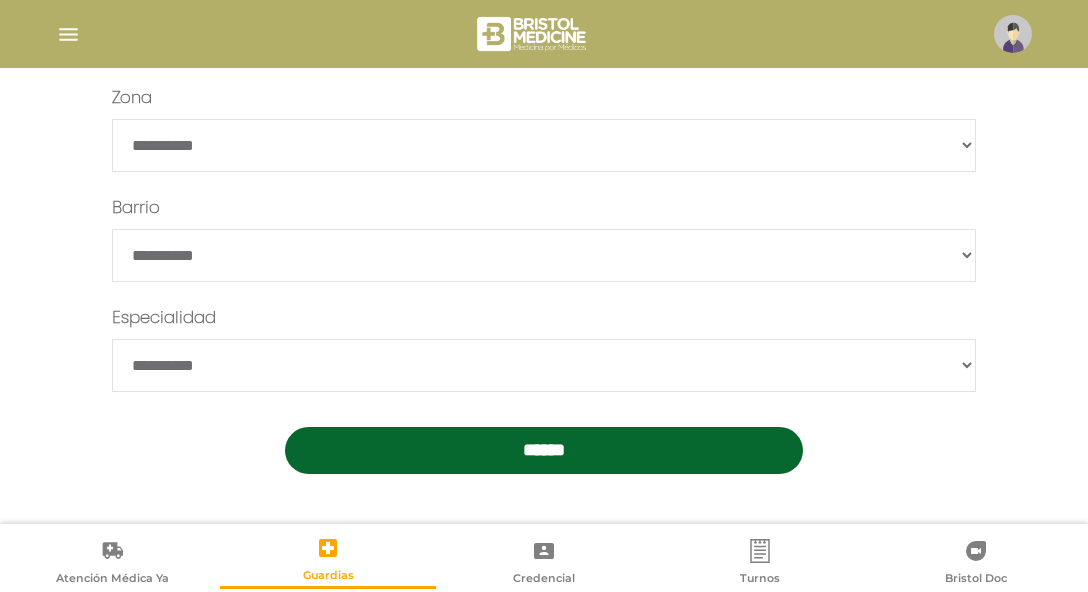 click on "**********" at bounding box center (544, 365) 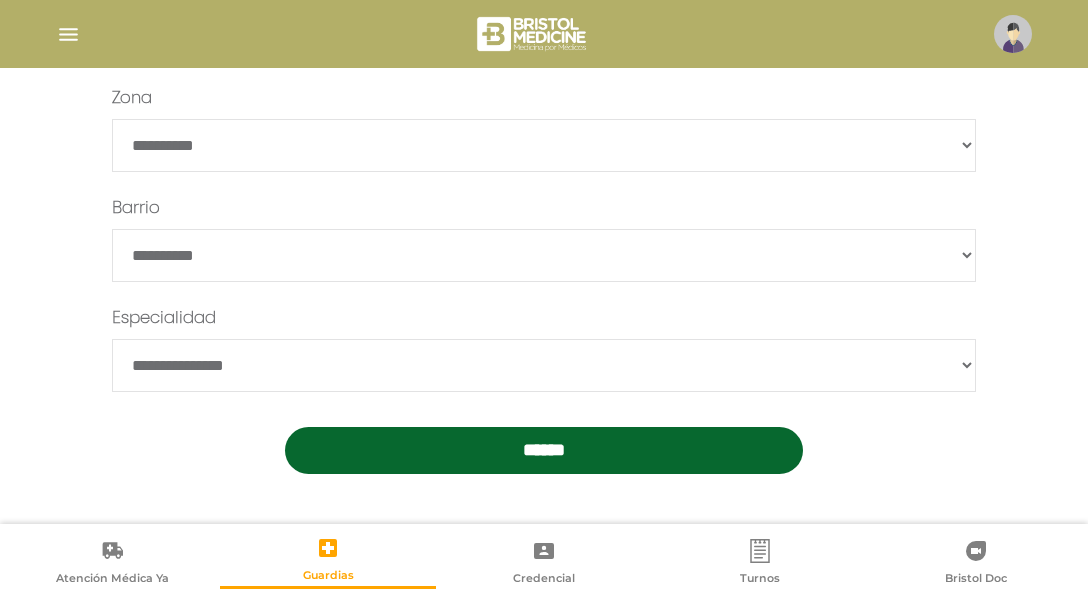 click on "**********" at bounding box center [544, 365] 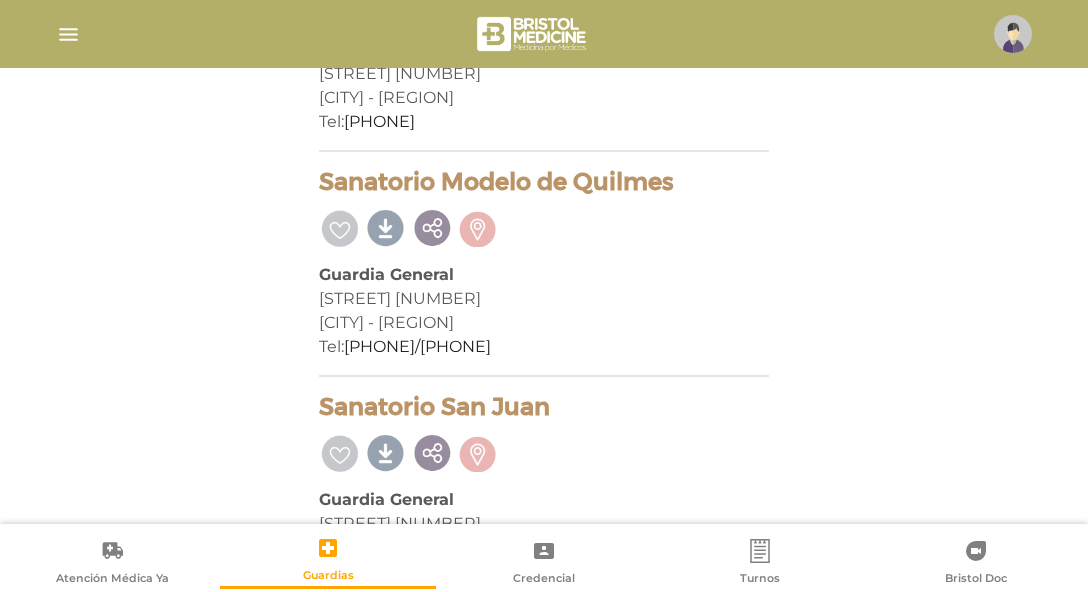 scroll, scrollTop: 3800, scrollLeft: 0, axis: vertical 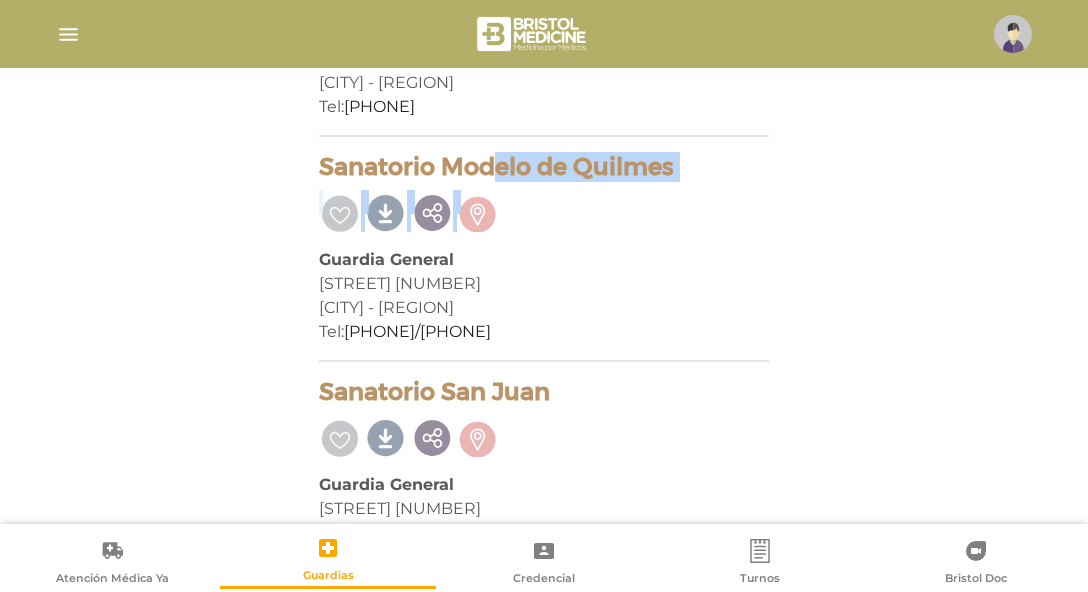 drag, startPoint x: 319, startPoint y: 169, endPoint x: 649, endPoint y: 185, distance: 330.38766 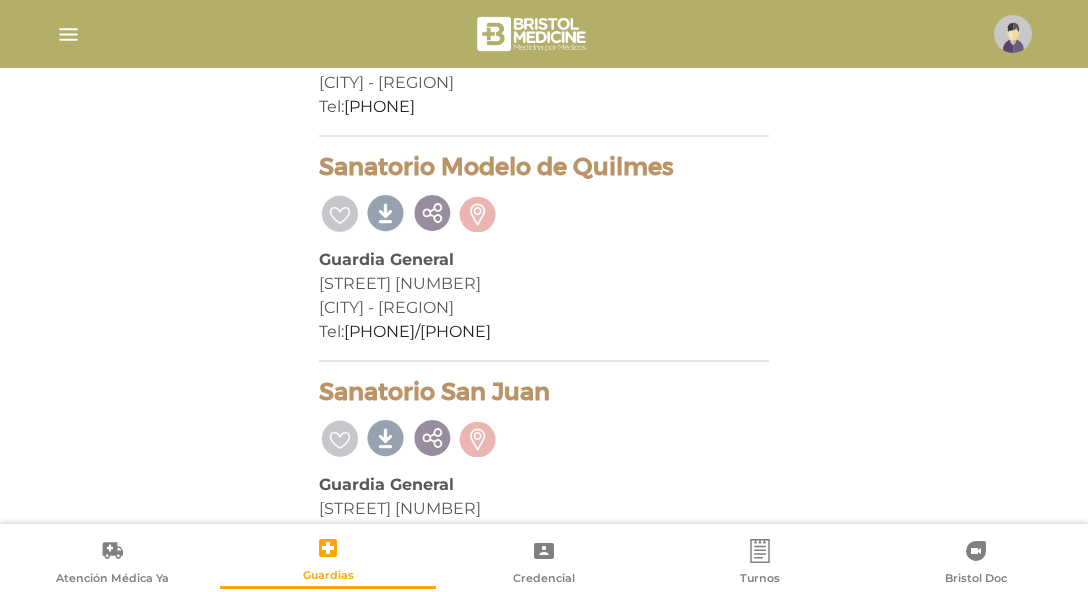 drag, startPoint x: 638, startPoint y: 245, endPoint x: 702, endPoint y: 273, distance: 69.856995 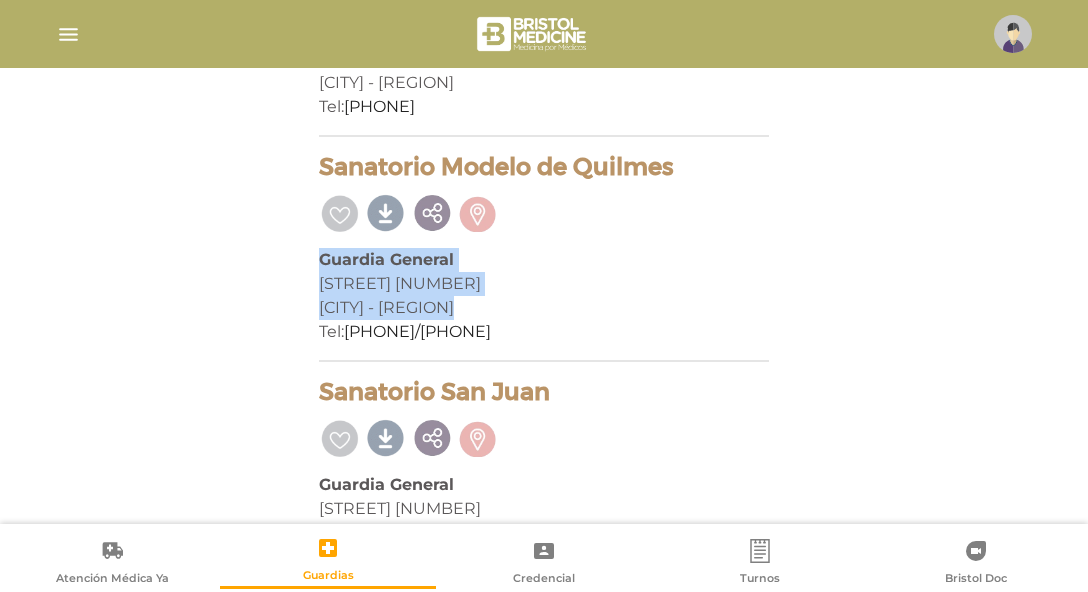 drag, startPoint x: 313, startPoint y: 262, endPoint x: 480, endPoint y: 311, distance: 174.04022 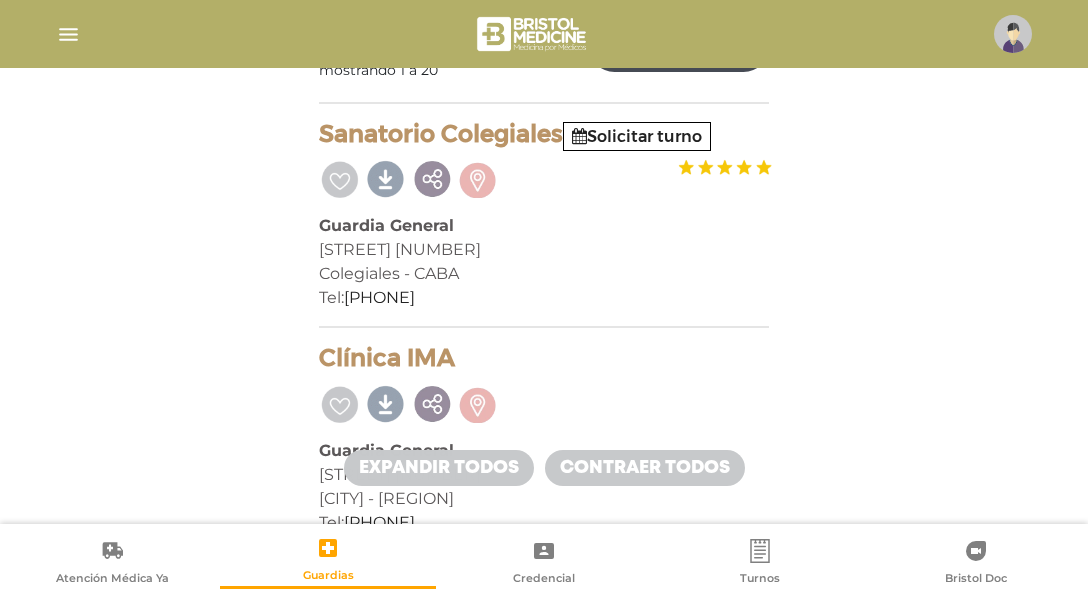 scroll, scrollTop: 0, scrollLeft: 0, axis: both 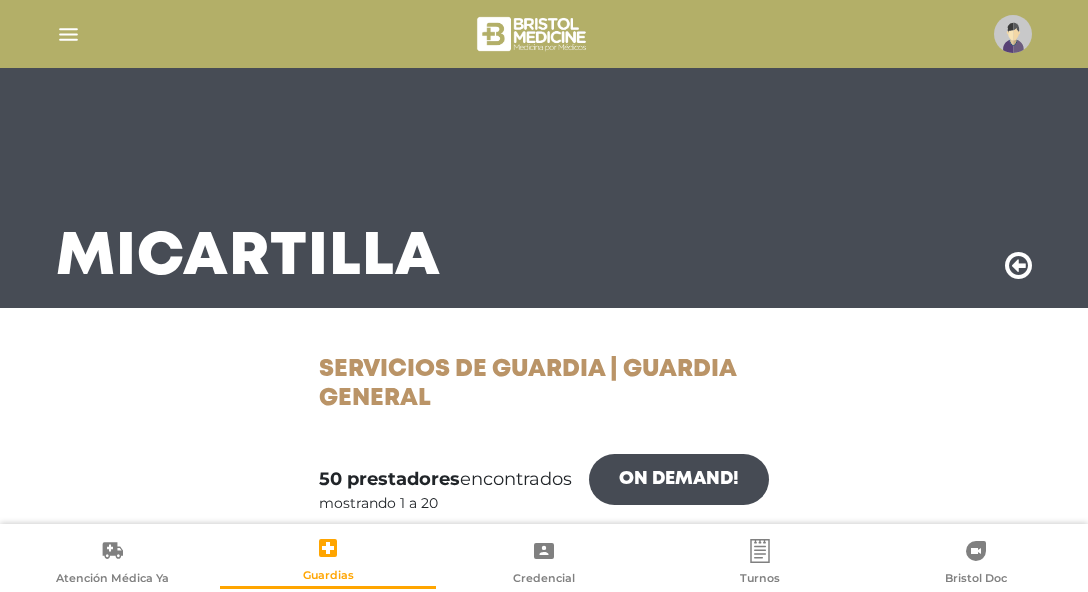 click at bounding box center [1018, 266] 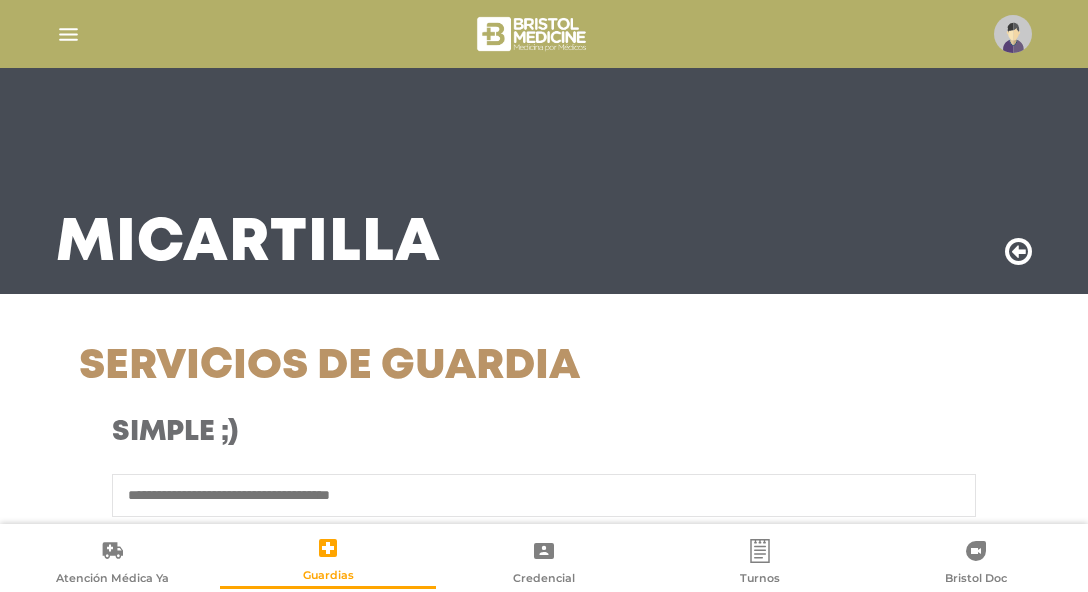 scroll, scrollTop: 0, scrollLeft: 0, axis: both 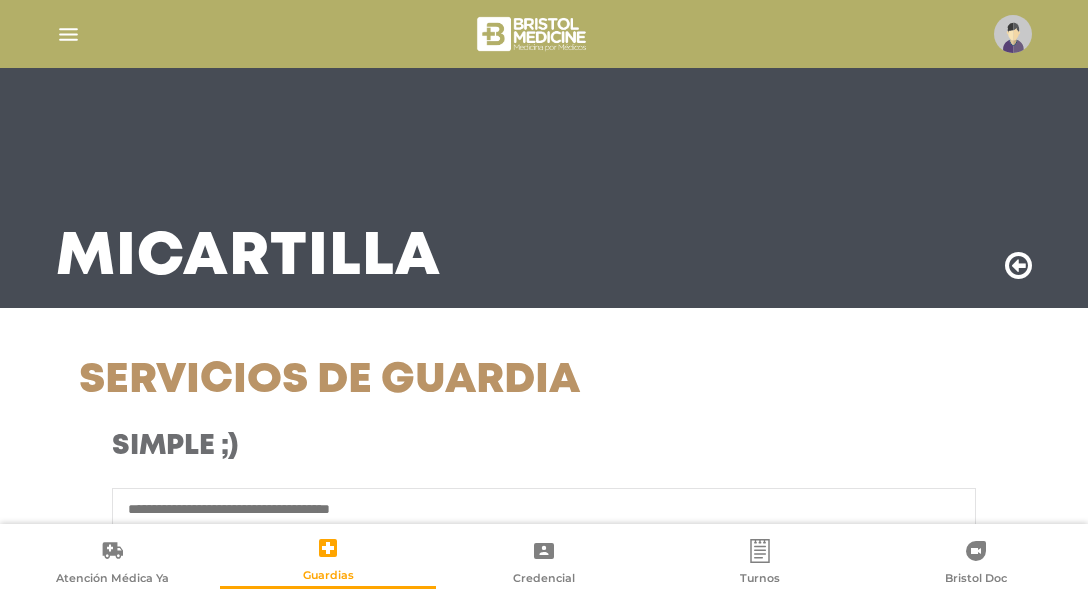 click at bounding box center (68, 34) 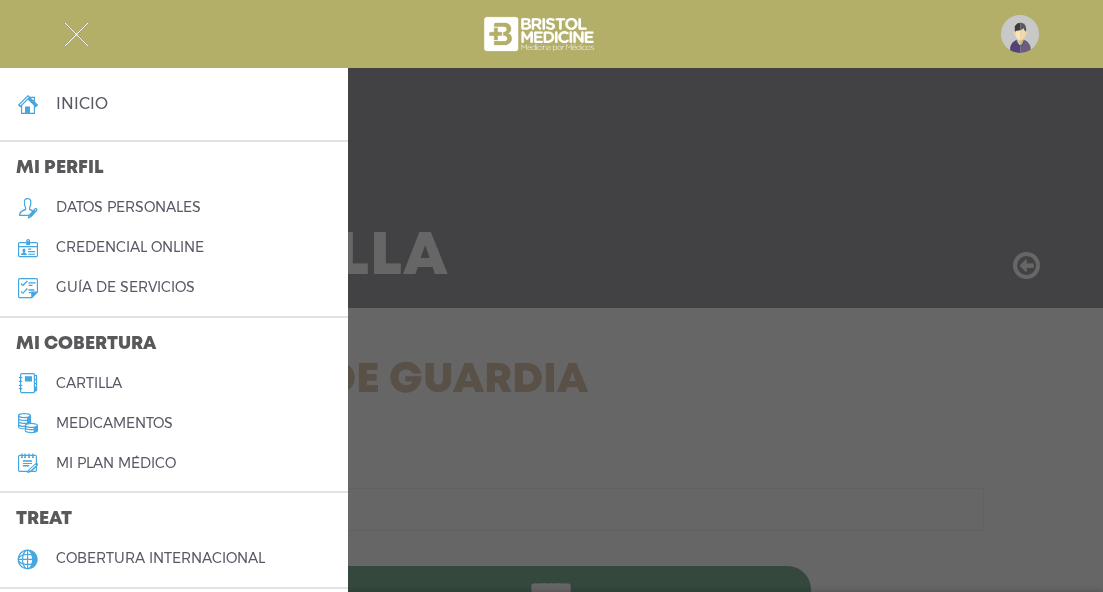 click on "Mi plan médico" at bounding box center (116, 463) 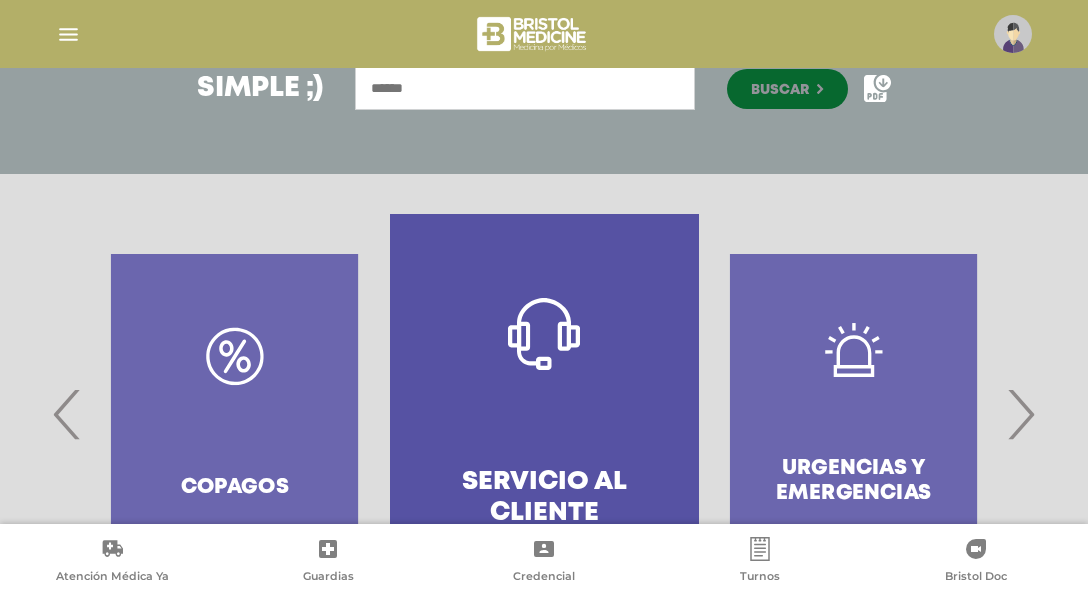scroll, scrollTop: 400, scrollLeft: 0, axis: vertical 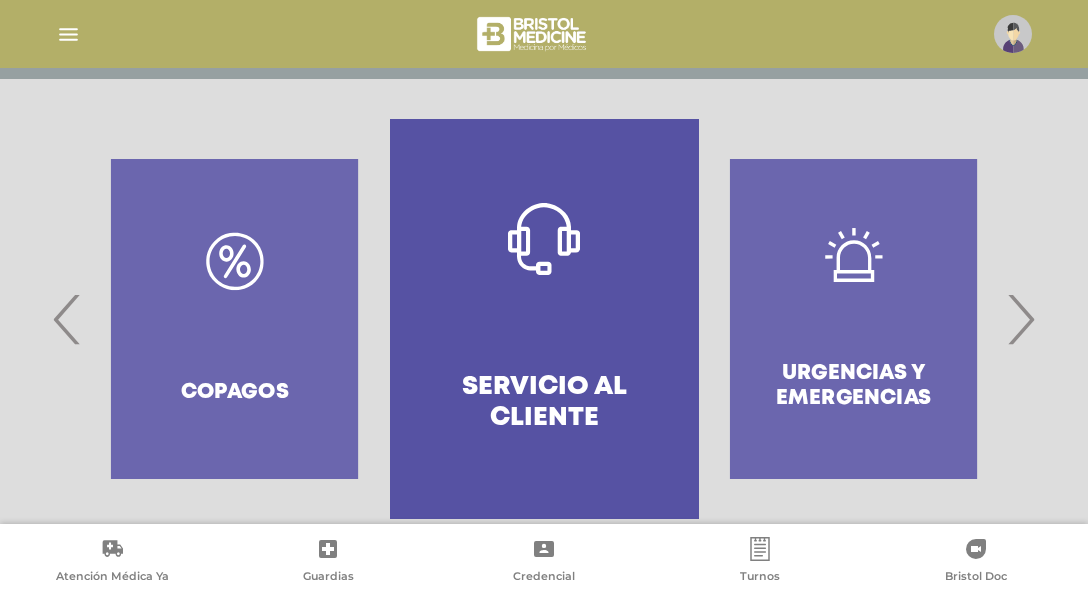 click on "‹" at bounding box center [67, 319] 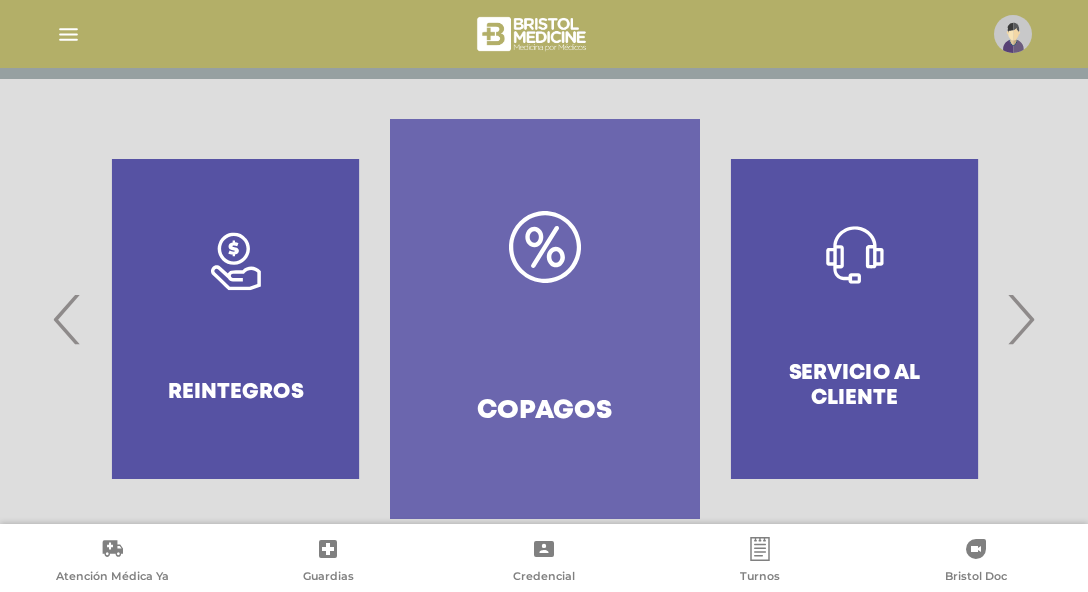 click on "Copagos" at bounding box center (544, 319) 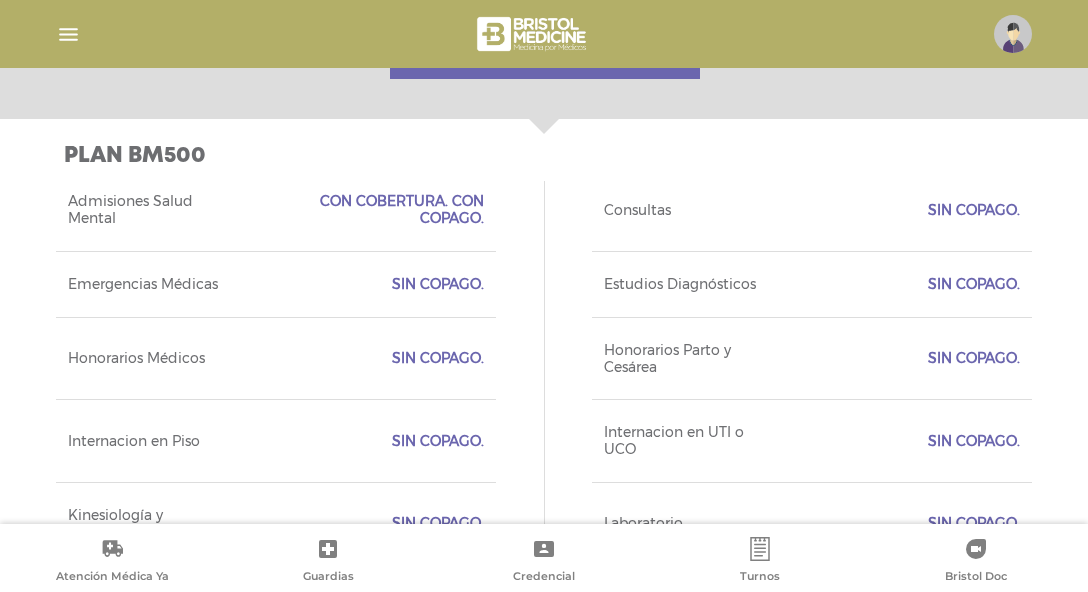 scroll, scrollTop: 870, scrollLeft: 0, axis: vertical 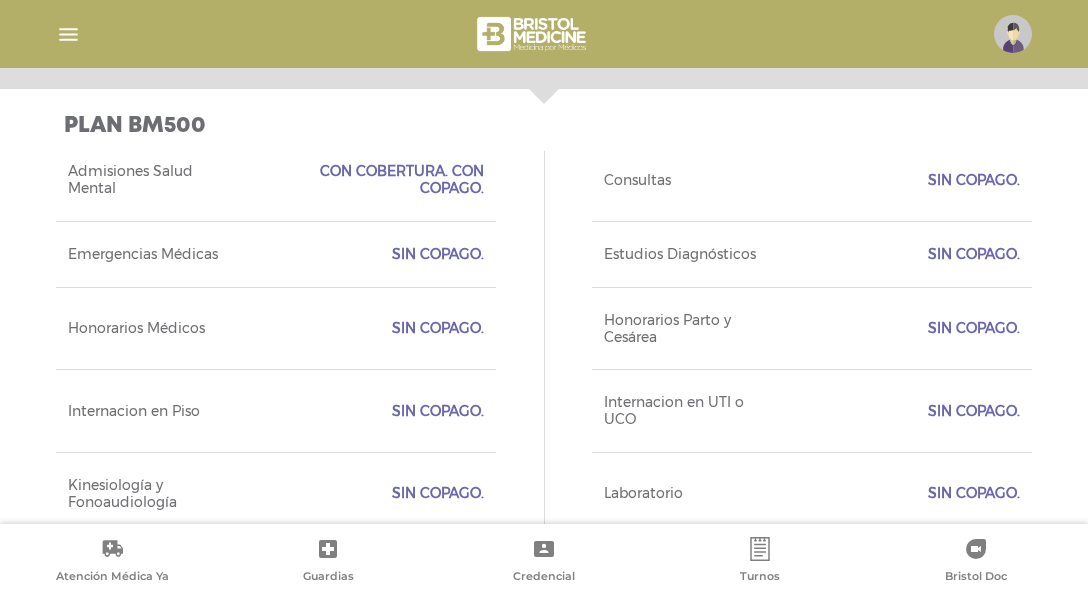 click on "Emergencias Médicas
Sin Copago." at bounding box center (276, 254) 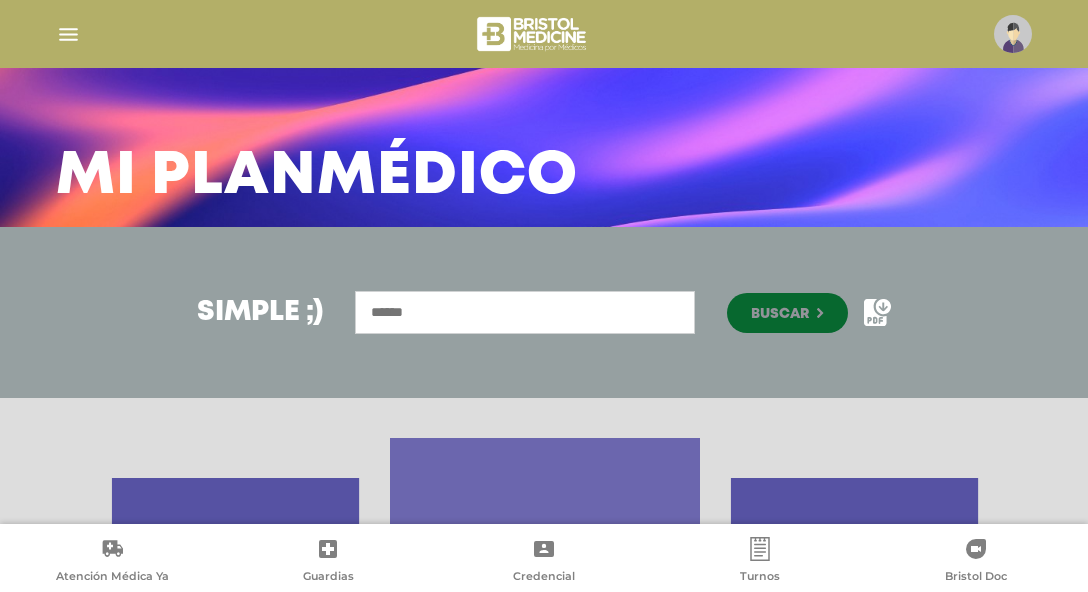 scroll, scrollTop: 0, scrollLeft: 0, axis: both 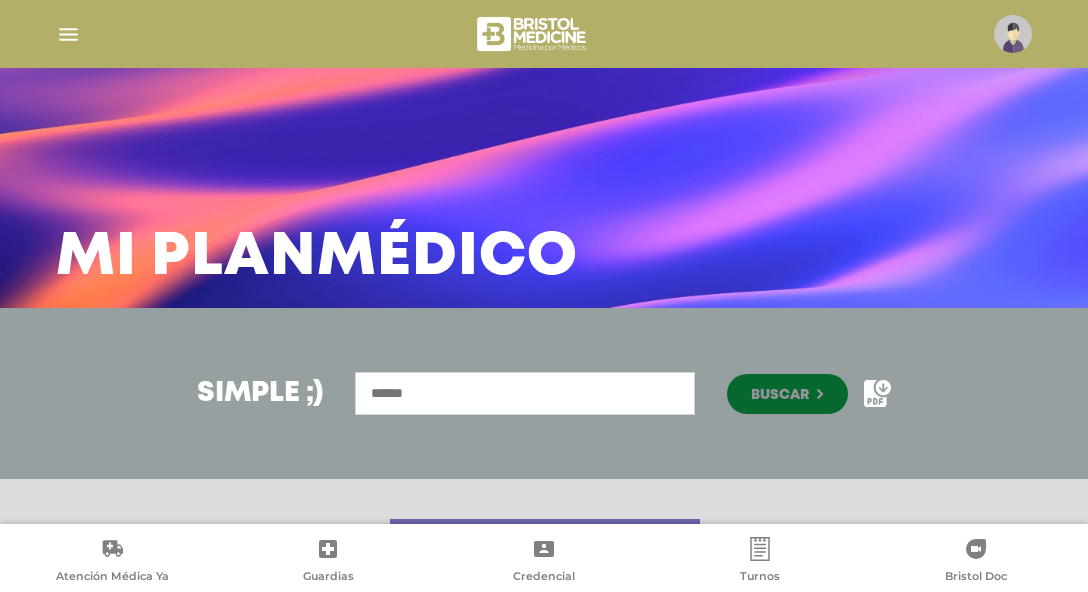 click at bounding box center (68, 34) 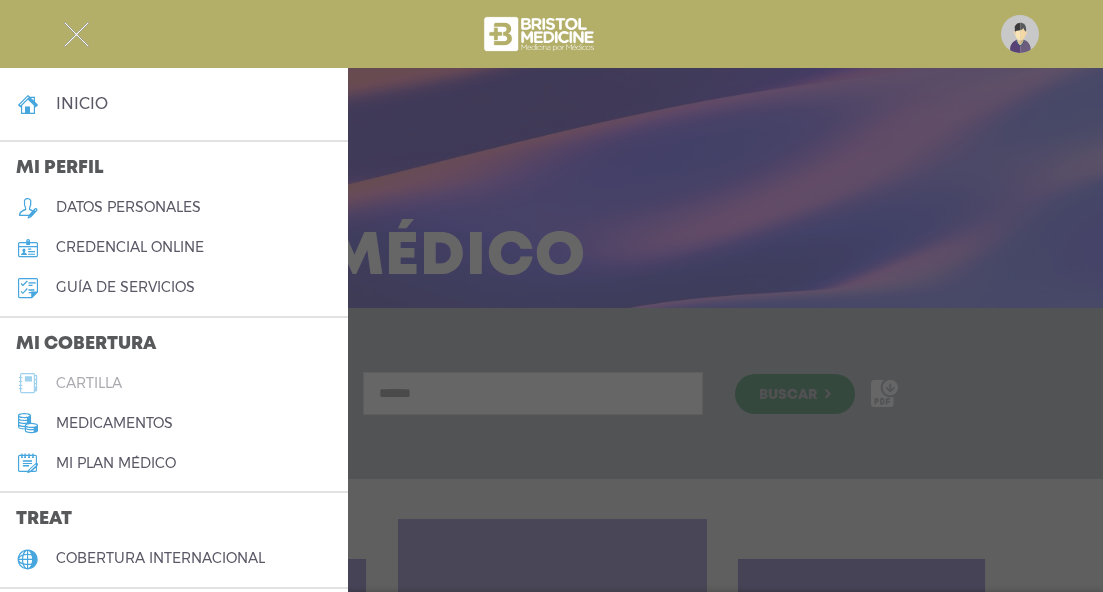 click on "cartilla" at bounding box center (174, 383) 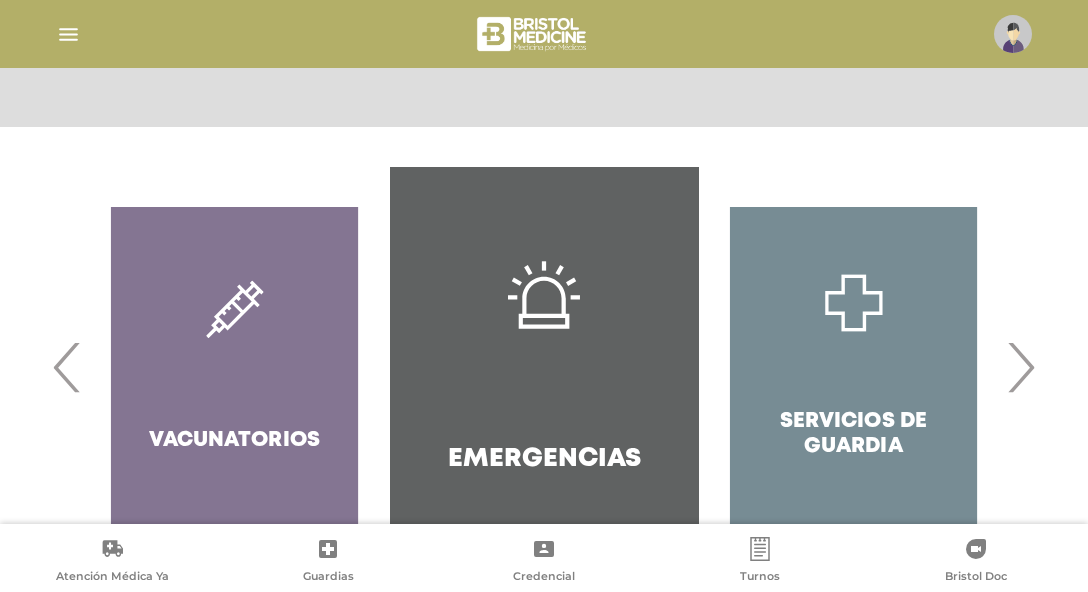scroll, scrollTop: 435, scrollLeft: 0, axis: vertical 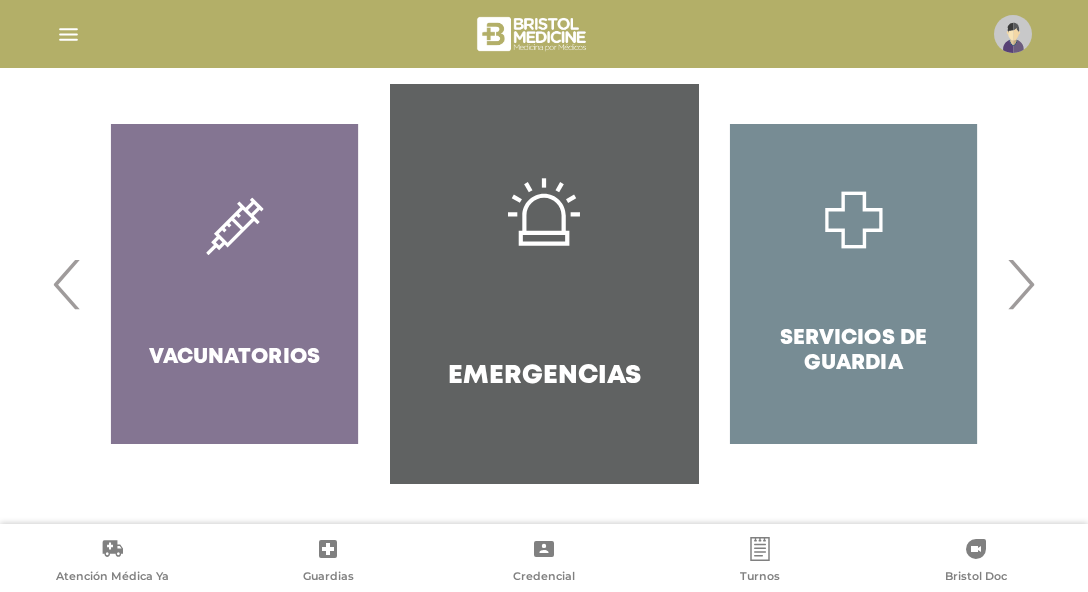 click on "Servicios de Guardia" at bounding box center (853, 284) 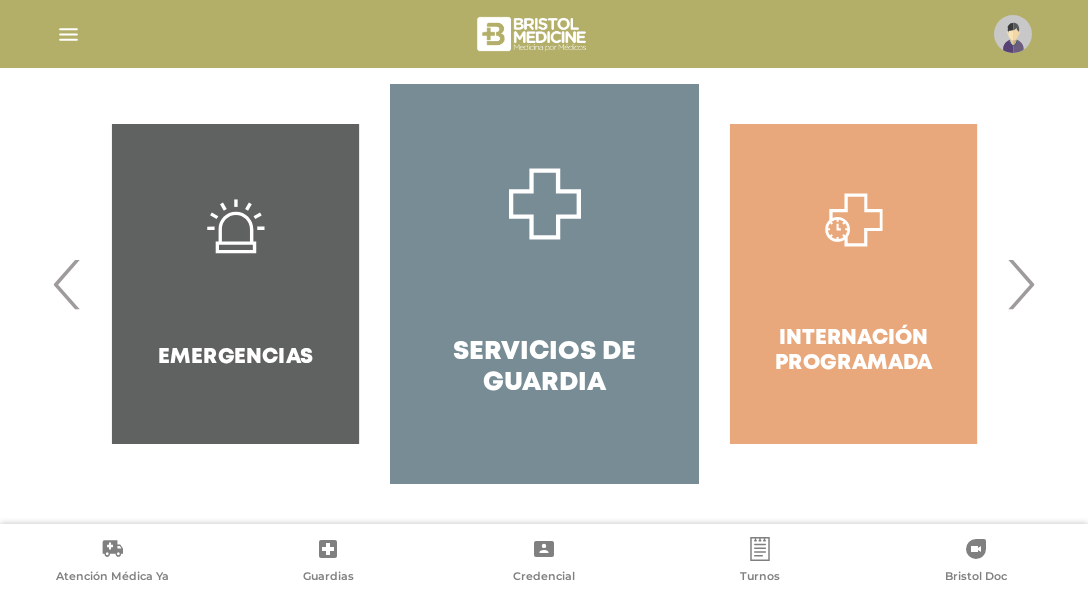 click on "›" at bounding box center [1020, 284] 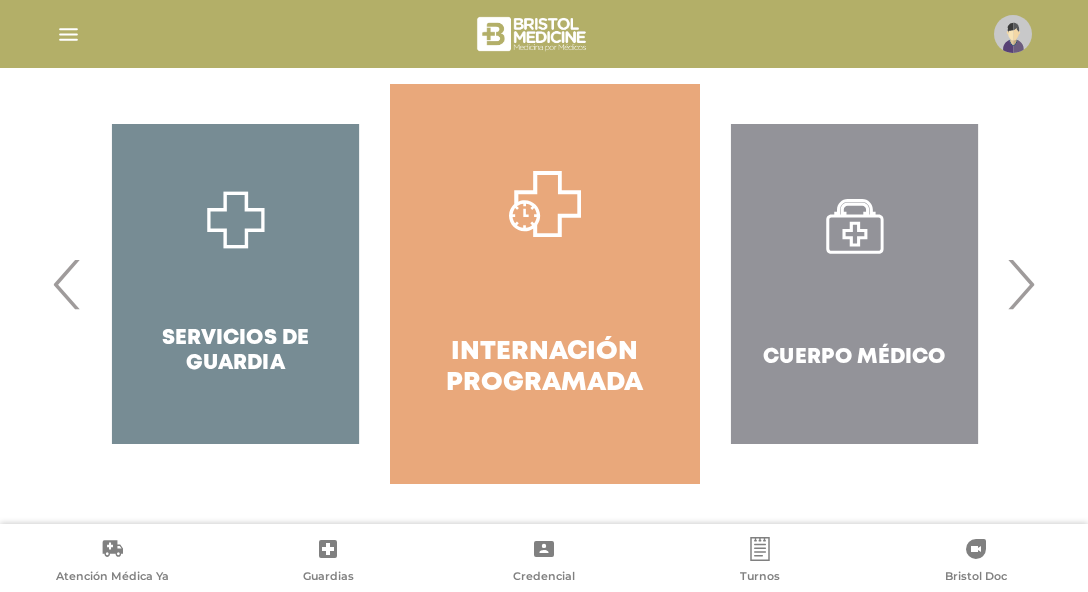 click on "›" at bounding box center (1020, 284) 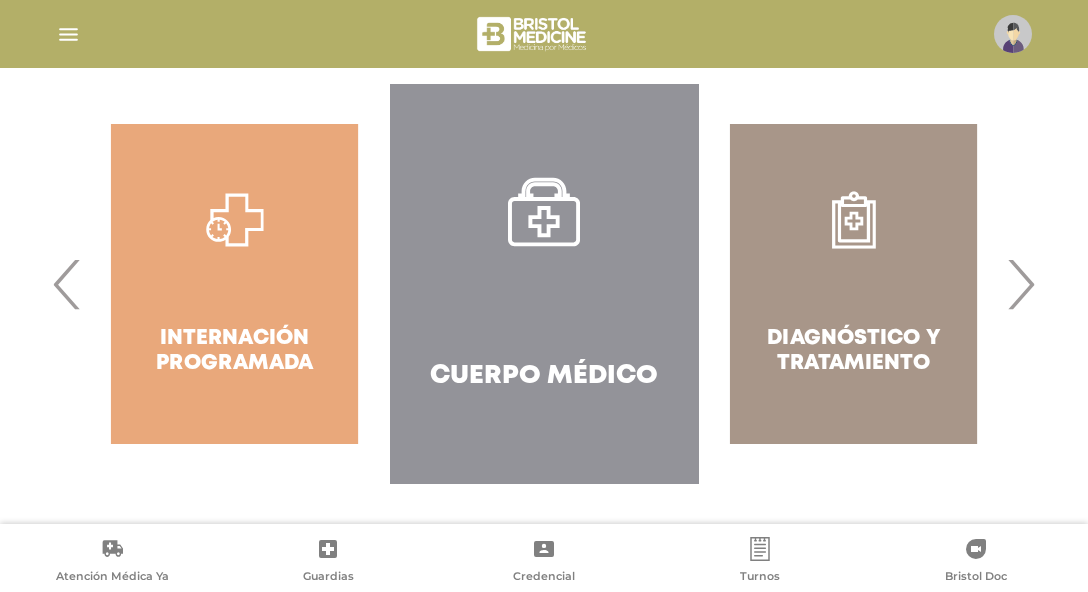 click on "›" at bounding box center (1020, 284) 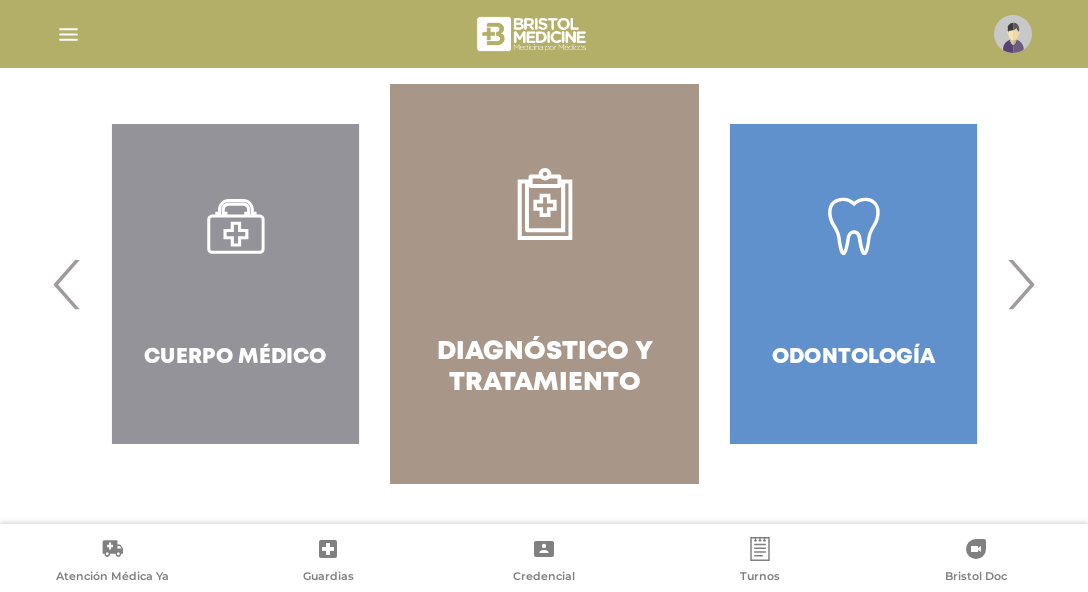 click on "›" at bounding box center (1020, 284) 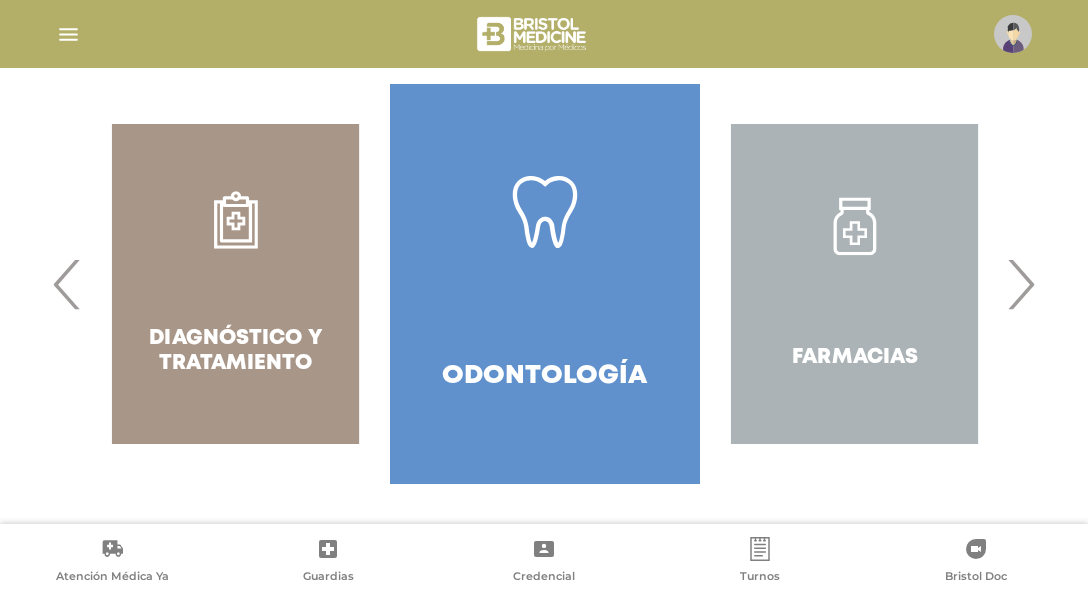 click on "‹" at bounding box center (67, 284) 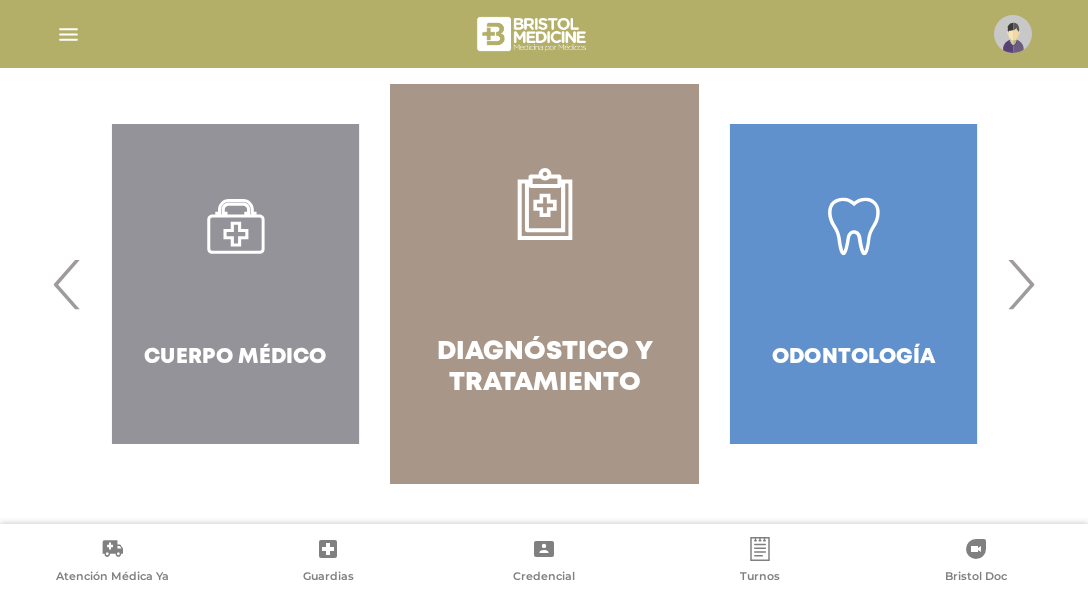 click on "‹" at bounding box center [67, 284] 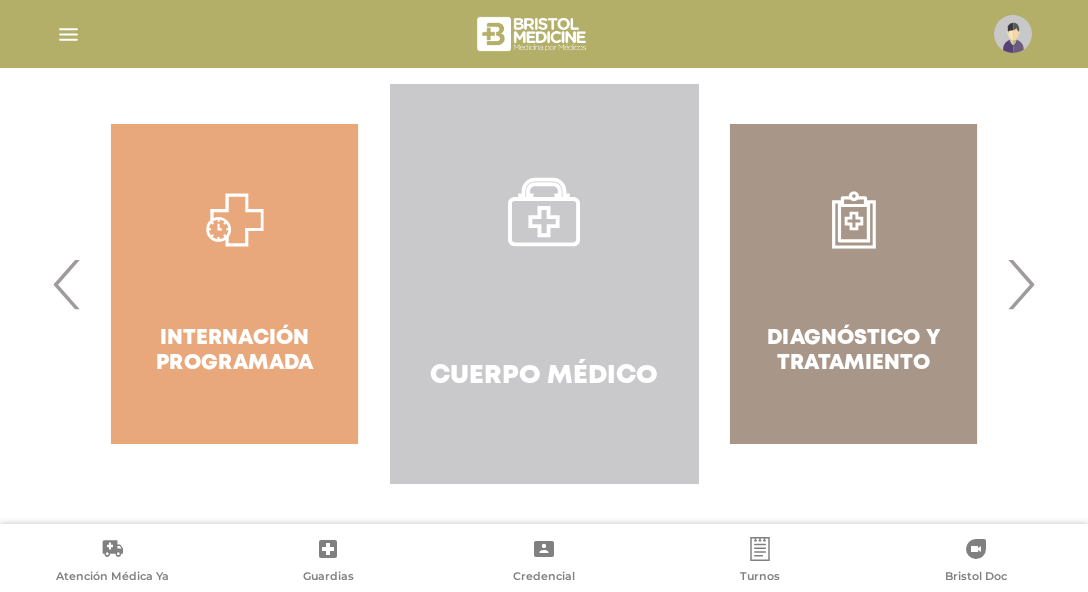 click 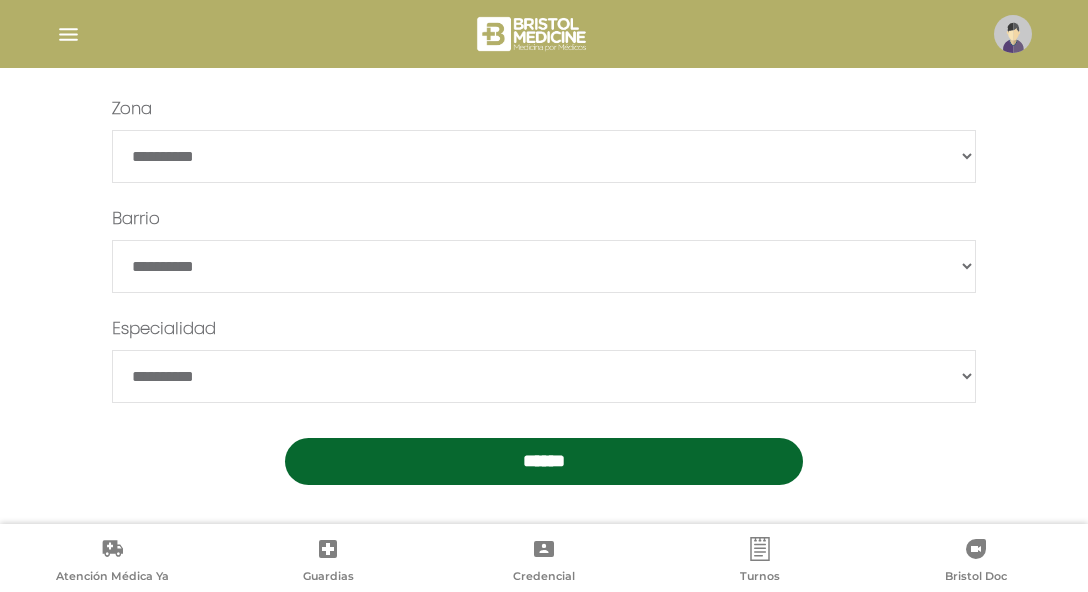 scroll, scrollTop: 659, scrollLeft: 0, axis: vertical 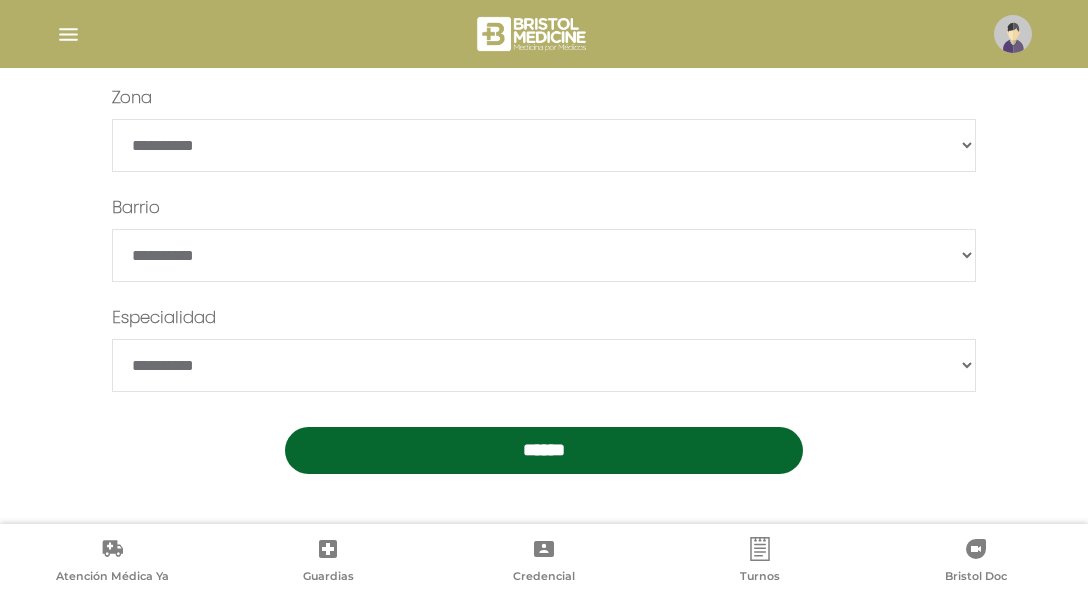 click on "**********" at bounding box center (544, 365) 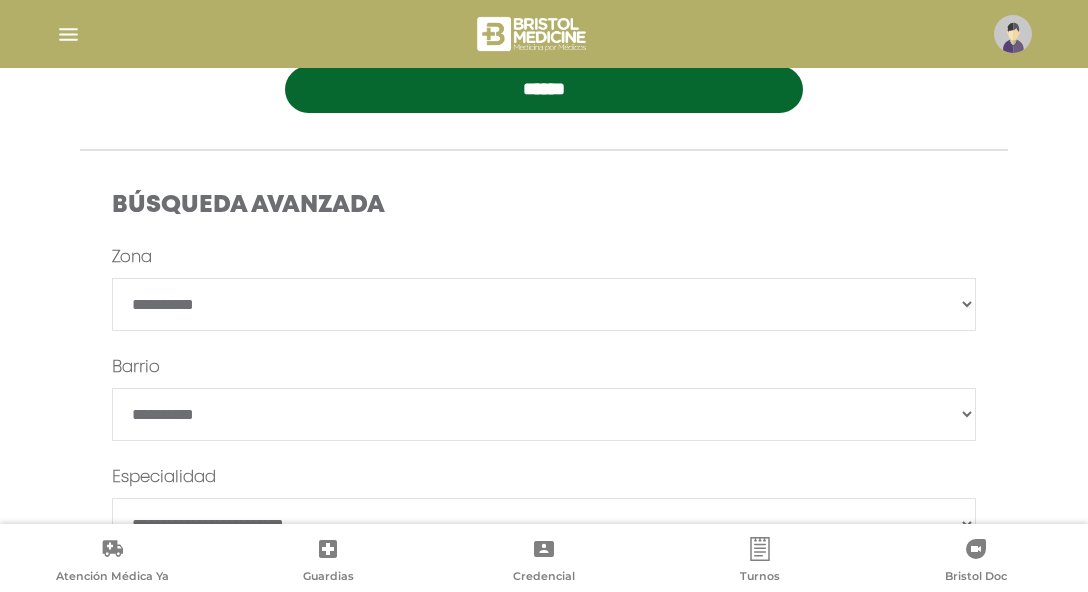 scroll, scrollTop: 659, scrollLeft: 0, axis: vertical 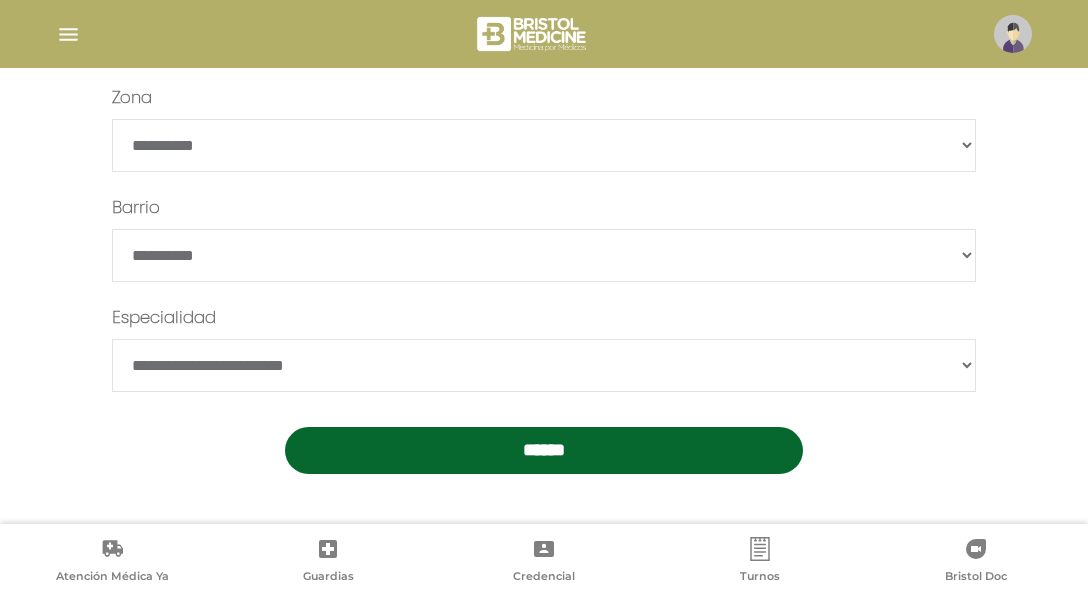 click on "**********" at bounding box center [544, 365] 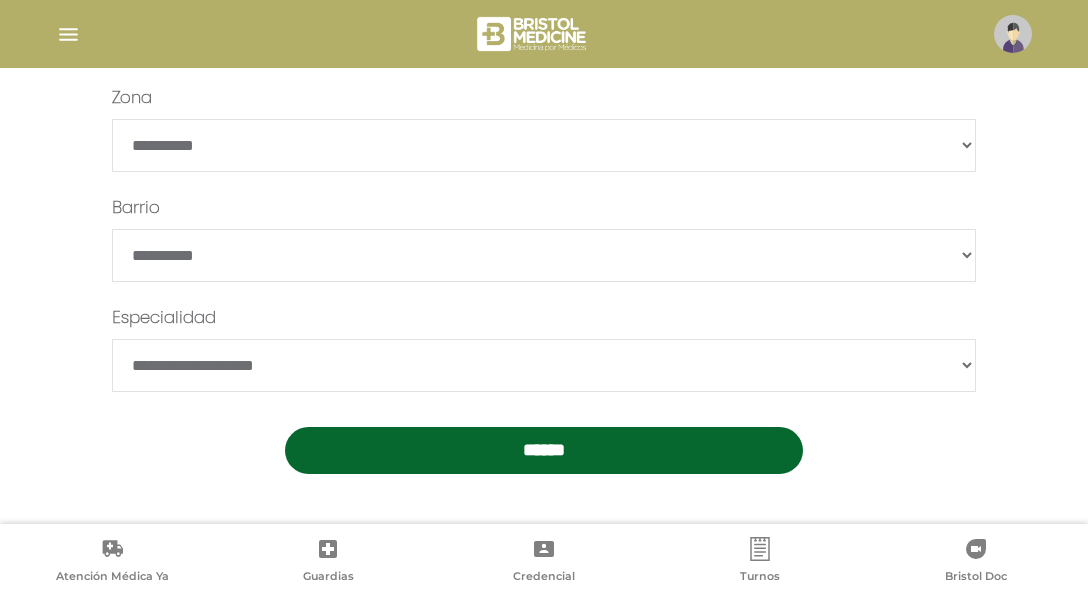 click on "**********" at bounding box center (544, 365) 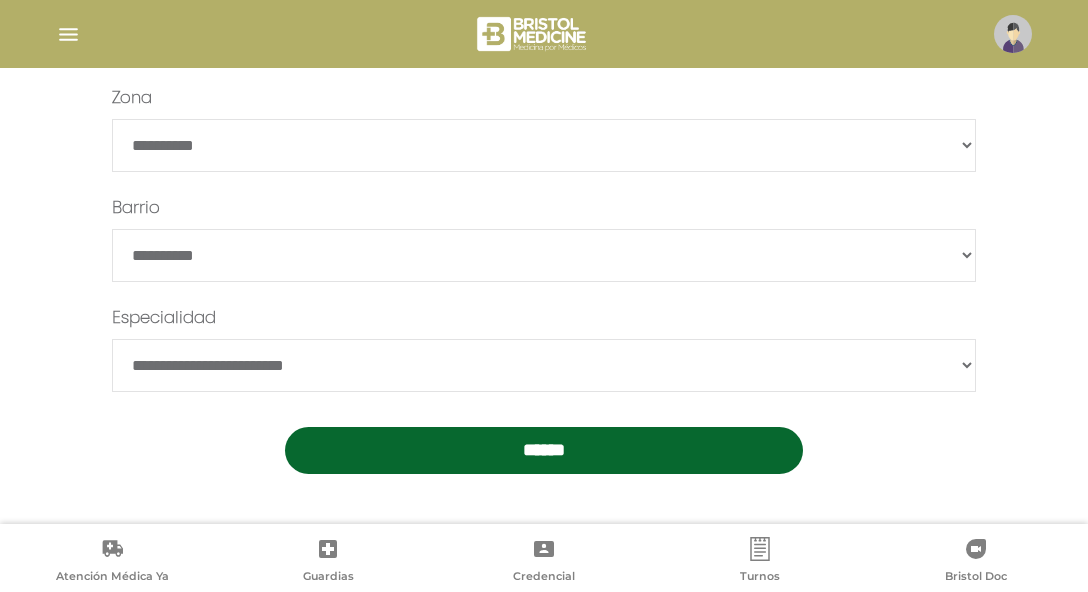 click on "**********" at bounding box center [544, 365] 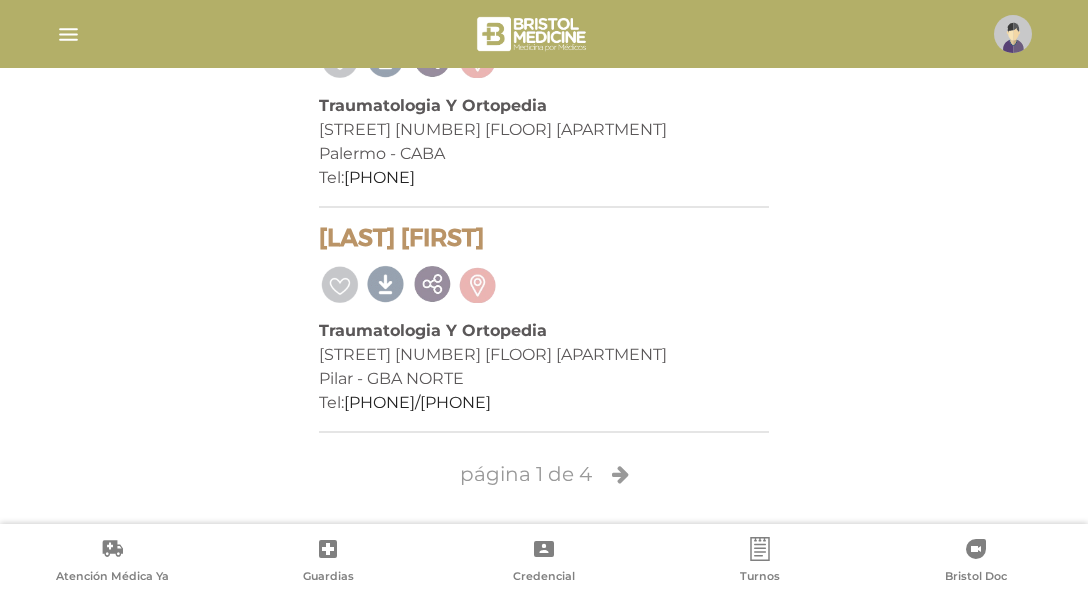 scroll, scrollTop: 4911, scrollLeft: 0, axis: vertical 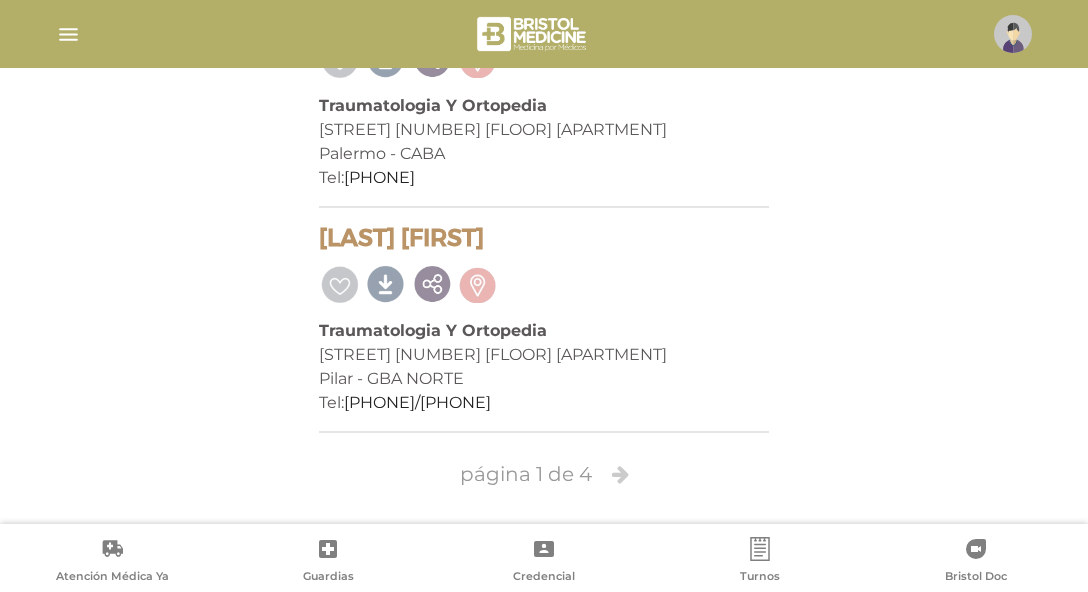 click at bounding box center [620, 474] 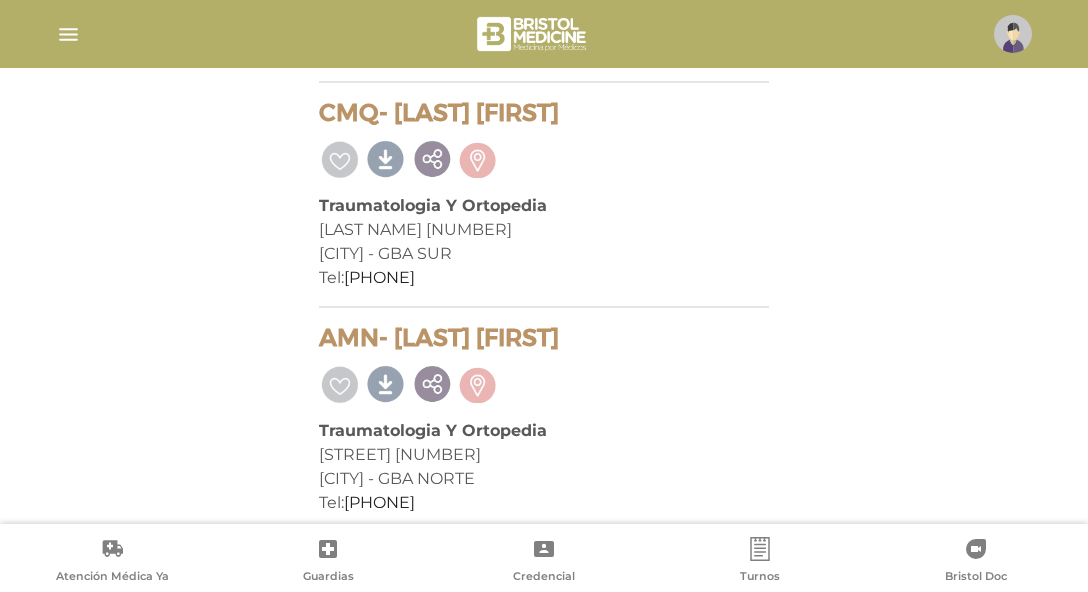 scroll, scrollTop: 4628, scrollLeft: 0, axis: vertical 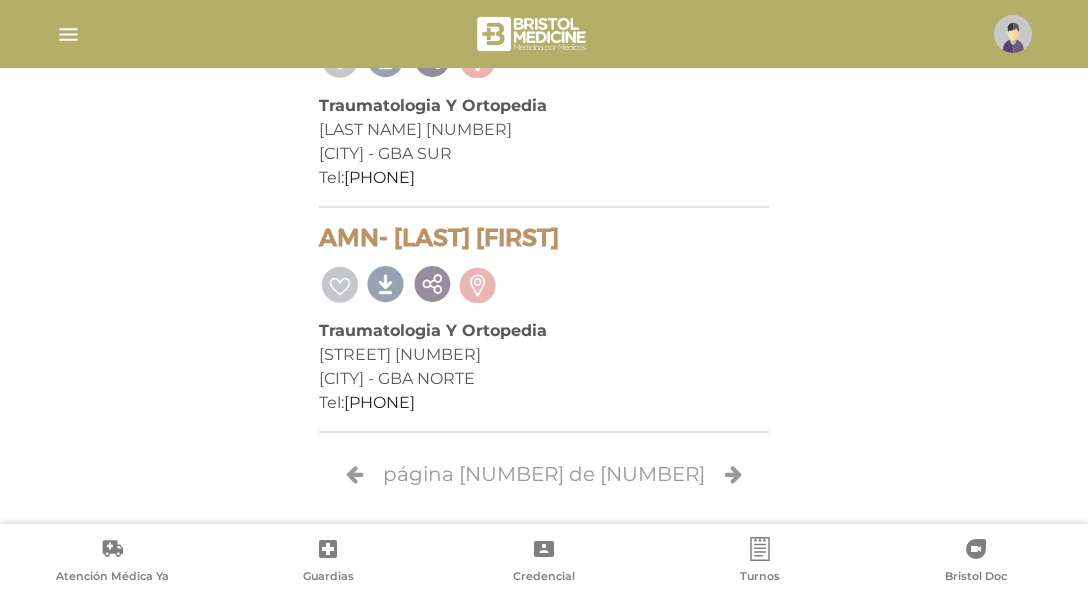 click at bounding box center [733, 474] 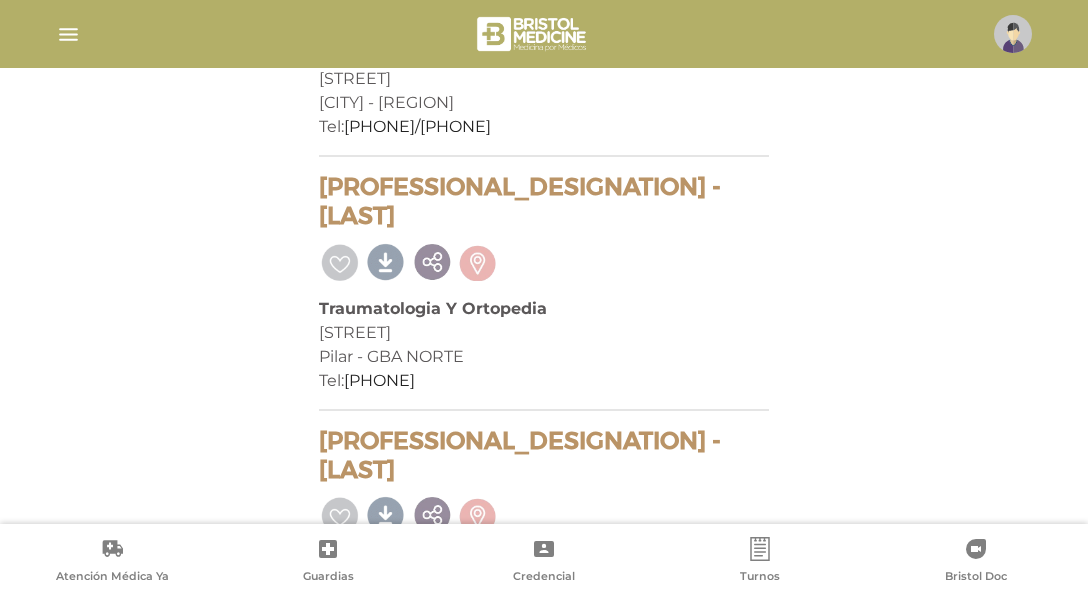scroll, scrollTop: 4882, scrollLeft: 0, axis: vertical 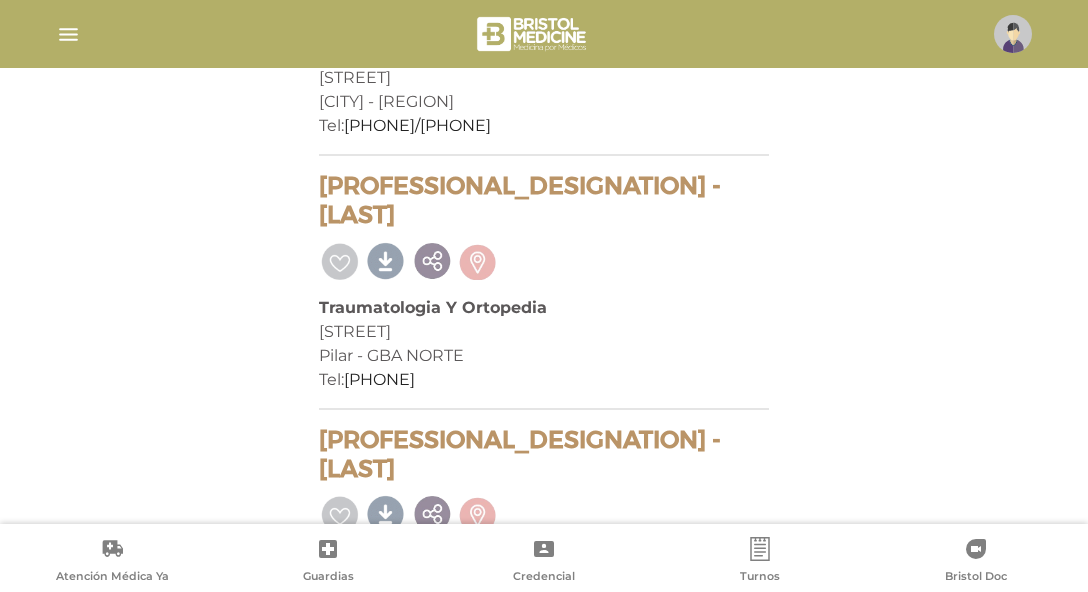 click at bounding box center [640, 704] 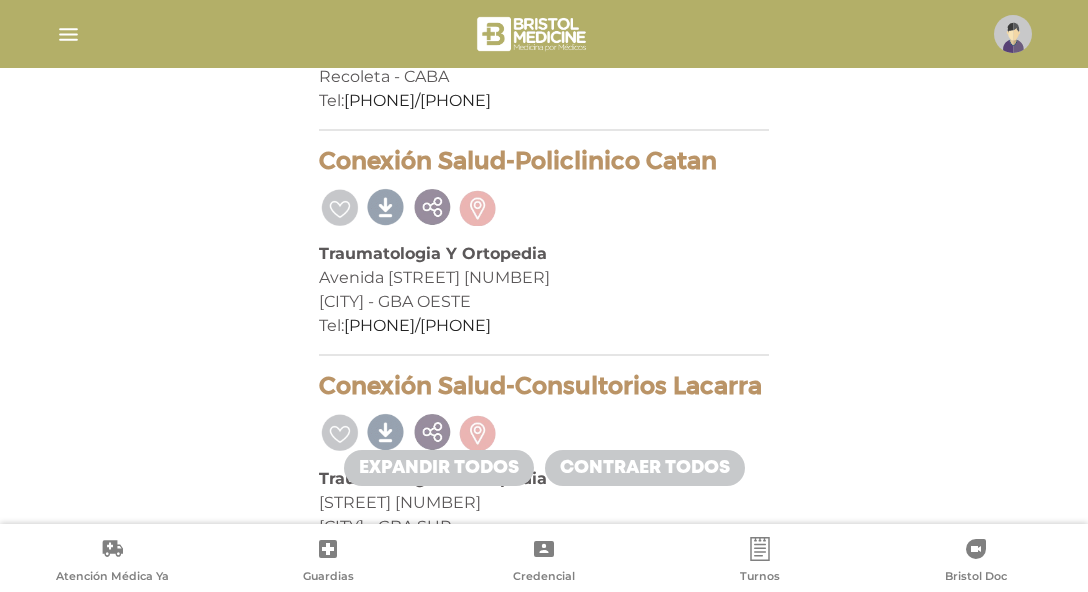 scroll, scrollTop: 0, scrollLeft: 0, axis: both 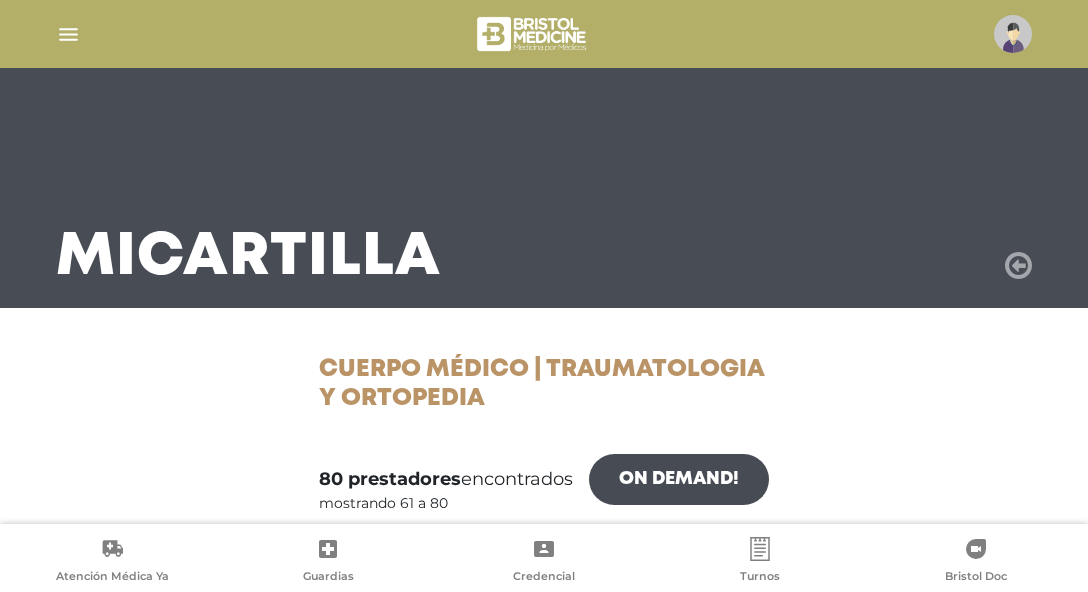 click at bounding box center [1018, 266] 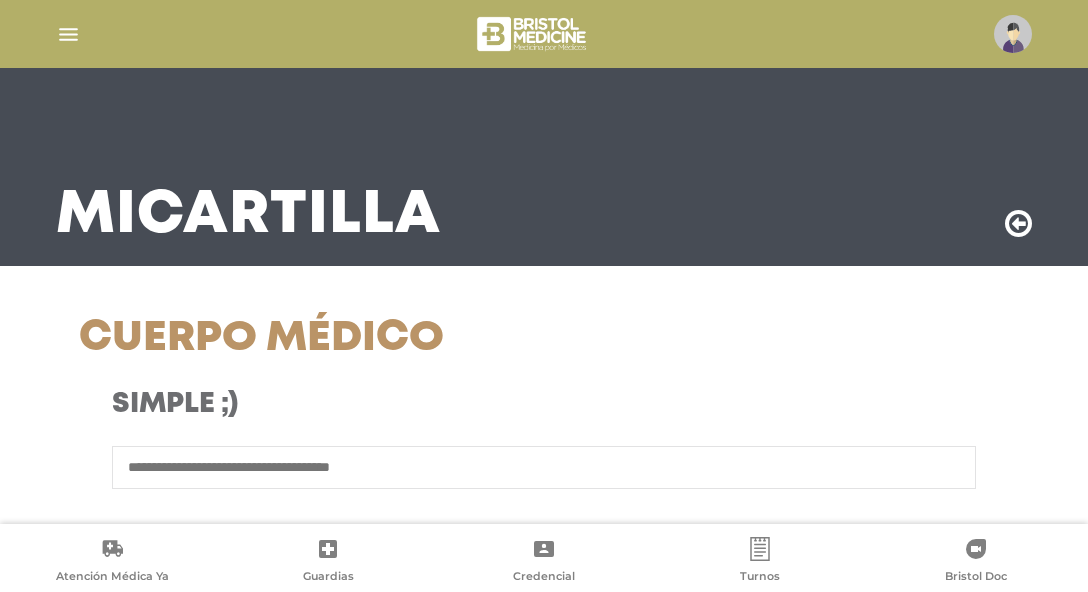 scroll, scrollTop: 0, scrollLeft: 0, axis: both 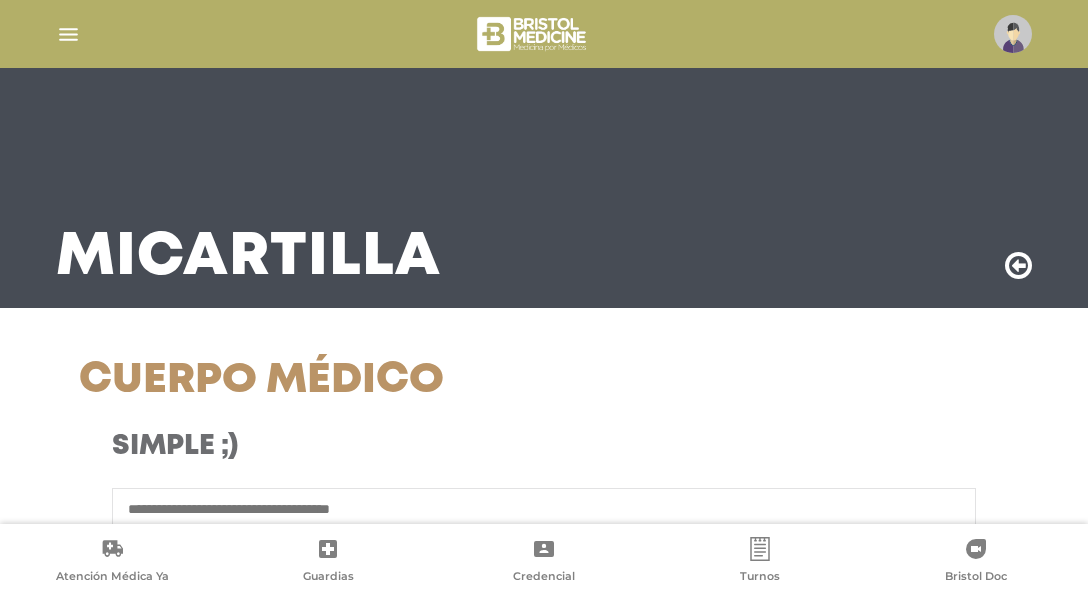 click at bounding box center [1018, 266] 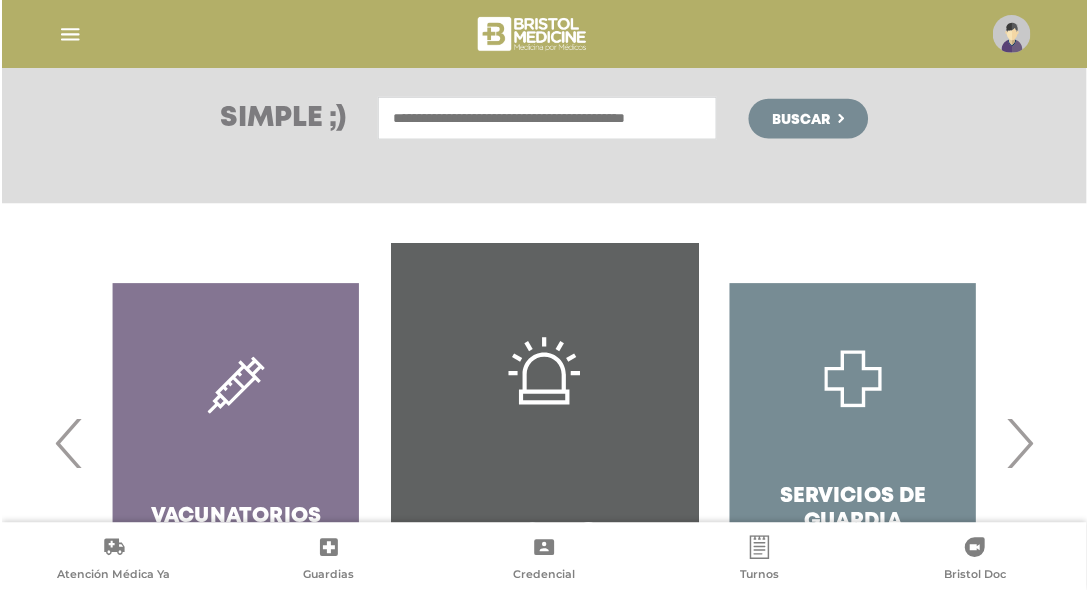 scroll, scrollTop: 435, scrollLeft: 0, axis: vertical 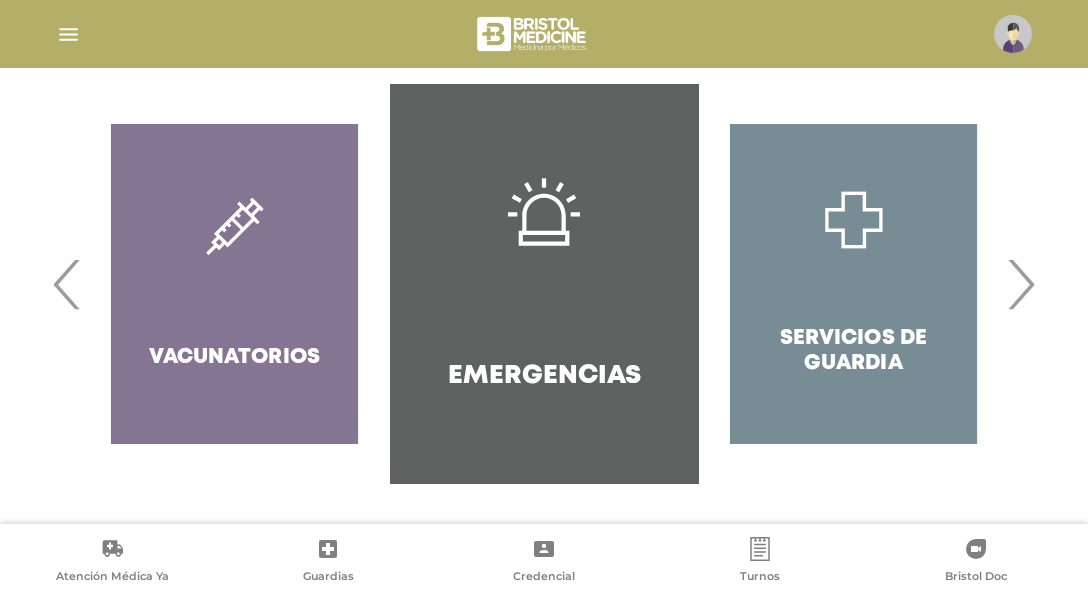 click on "›" at bounding box center (1020, 284) 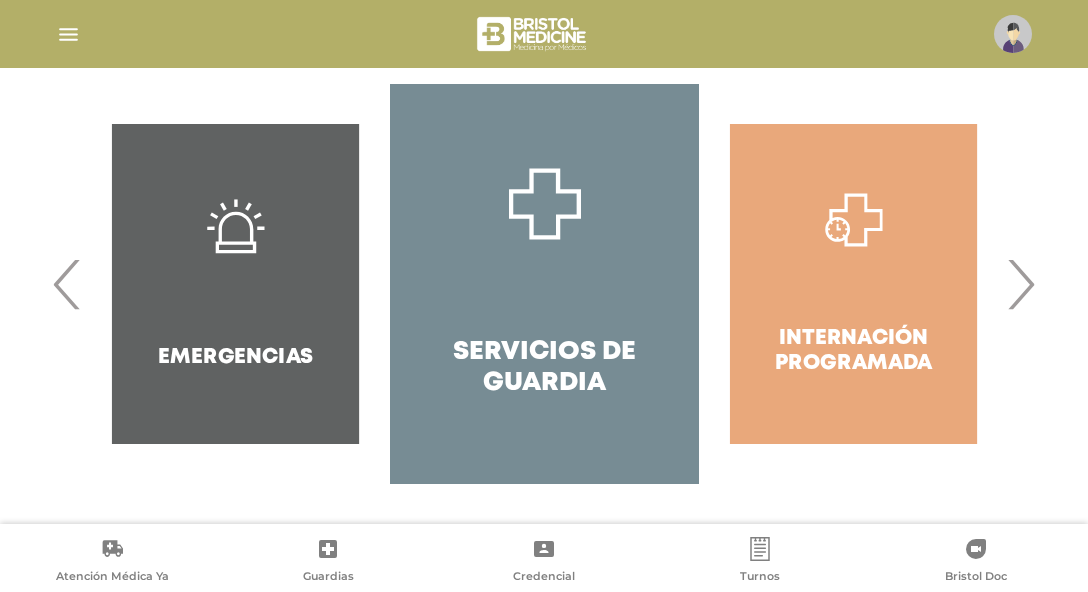 click on "Diagnóstico y Tratamiento
Odontología" at bounding box center (544, 284) 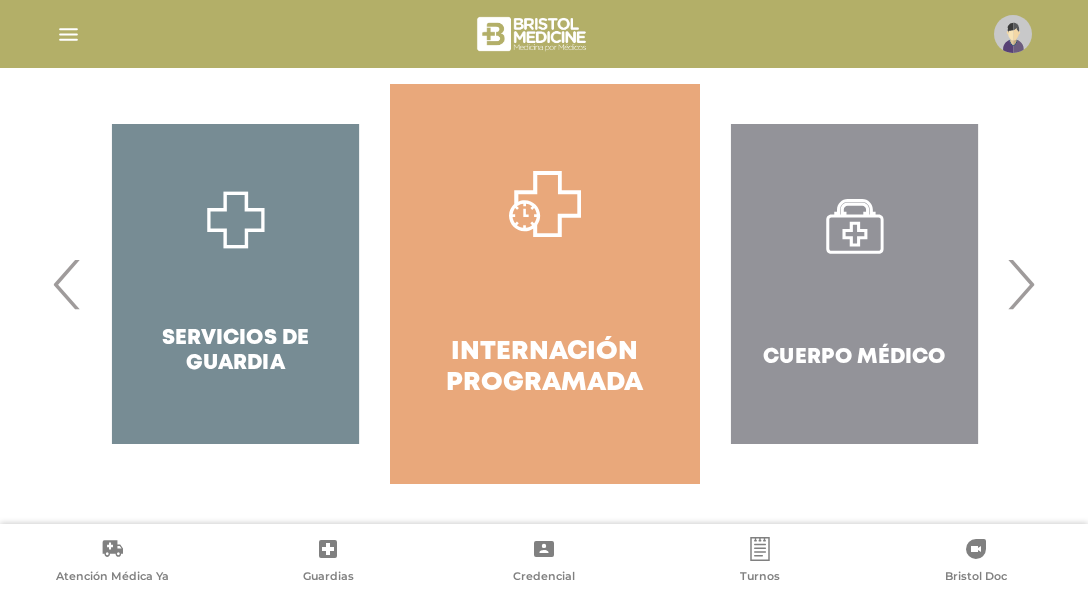 click on "›" at bounding box center (1020, 284) 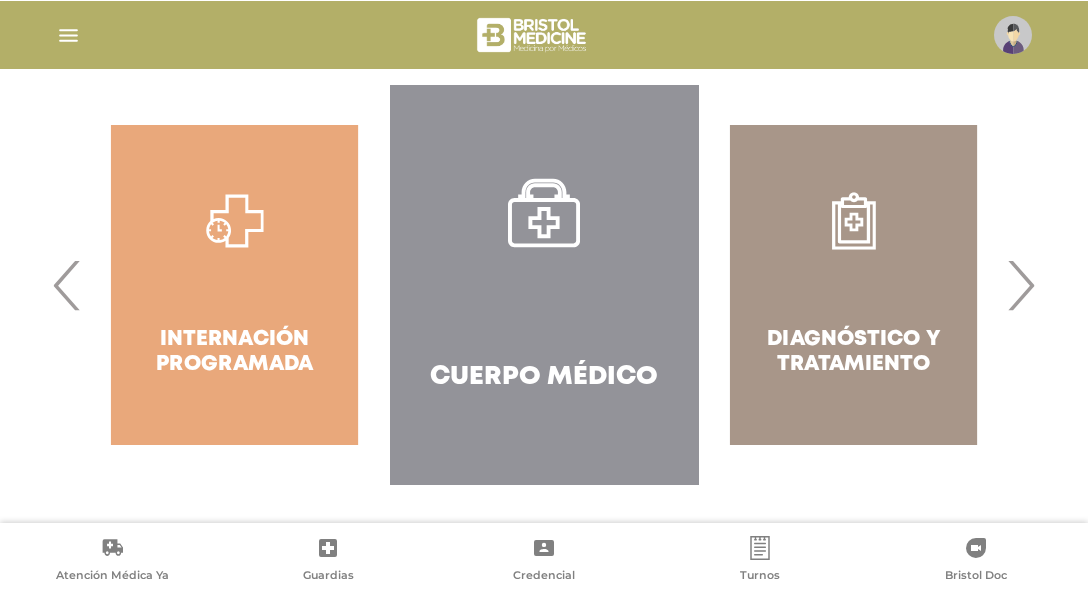 scroll, scrollTop: 431, scrollLeft: 0, axis: vertical 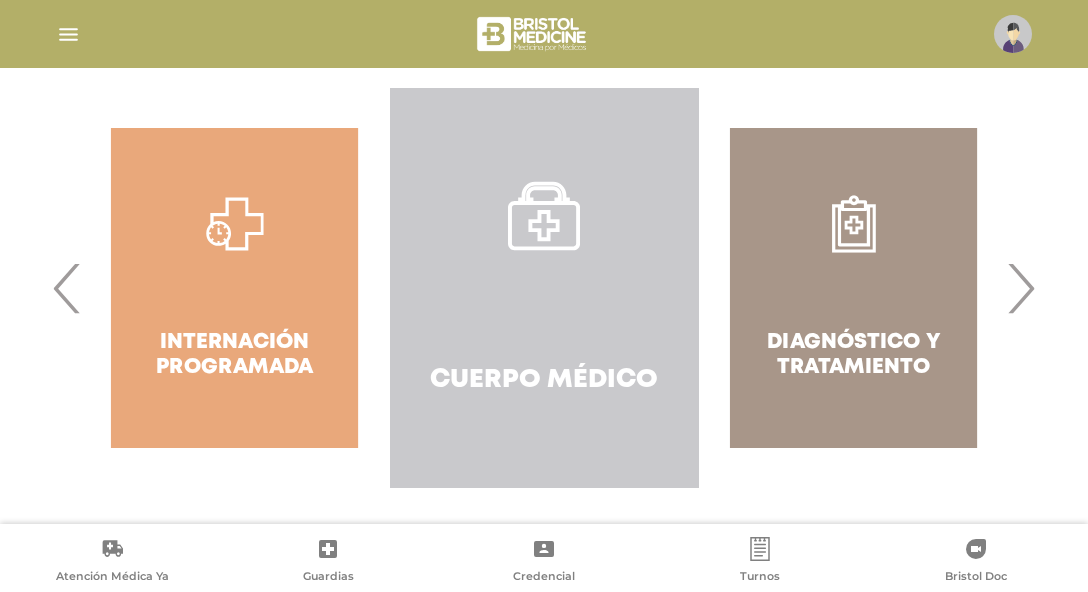 click on "Cuerpo Médico" at bounding box center (544, 288) 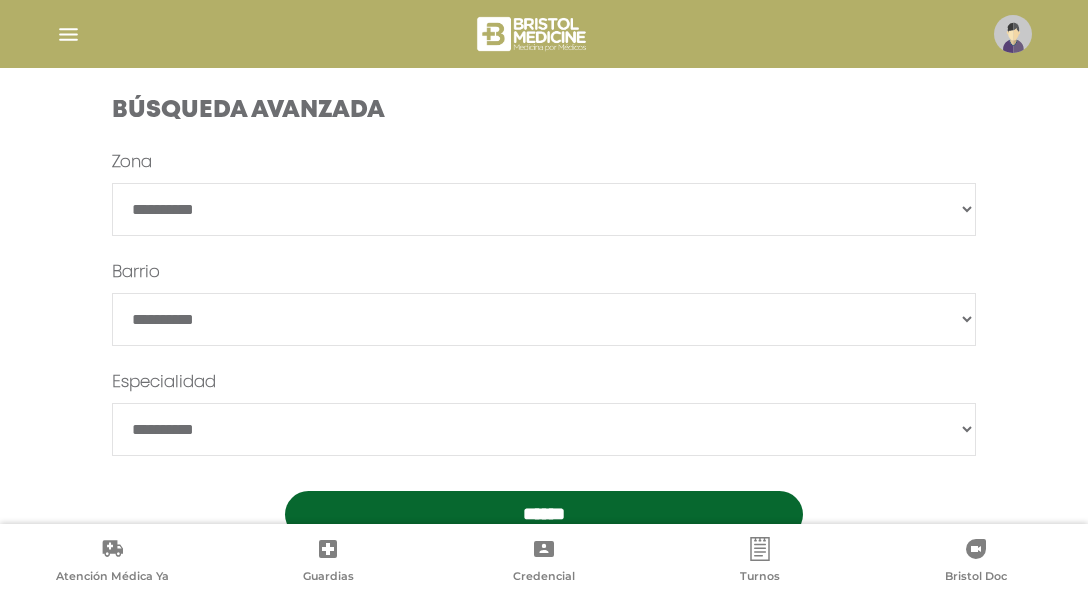 scroll, scrollTop: 659, scrollLeft: 0, axis: vertical 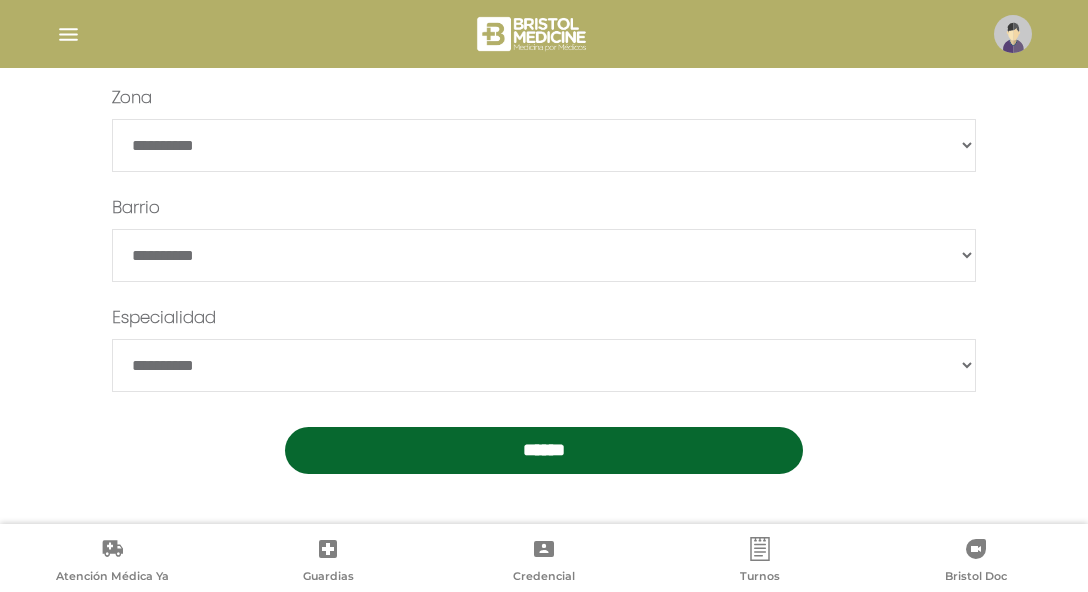 click on "**********" at bounding box center (544, 365) 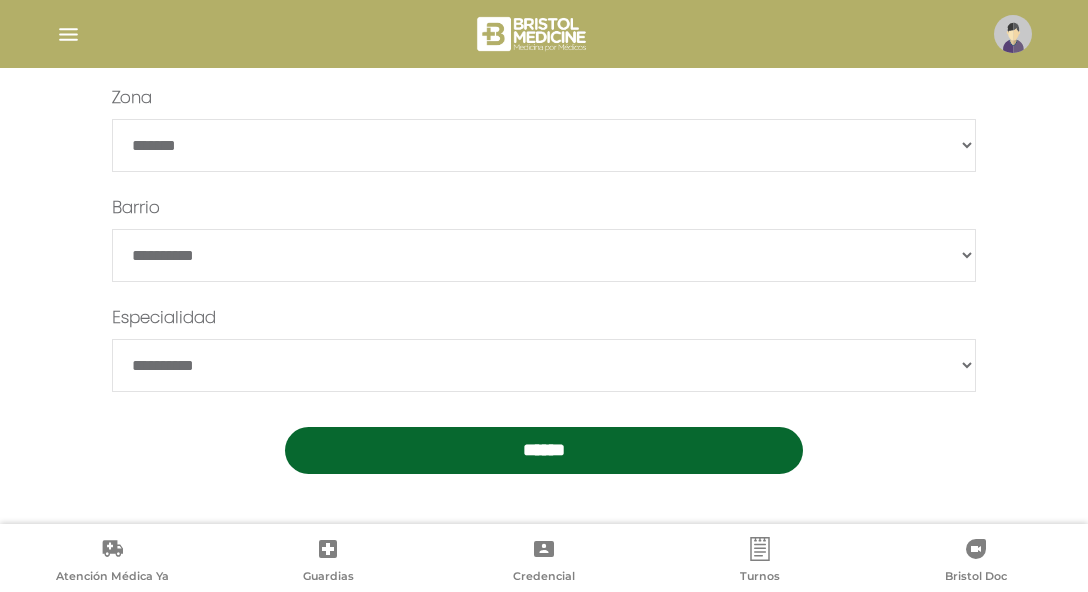 click on "**********" at bounding box center (544, 145) 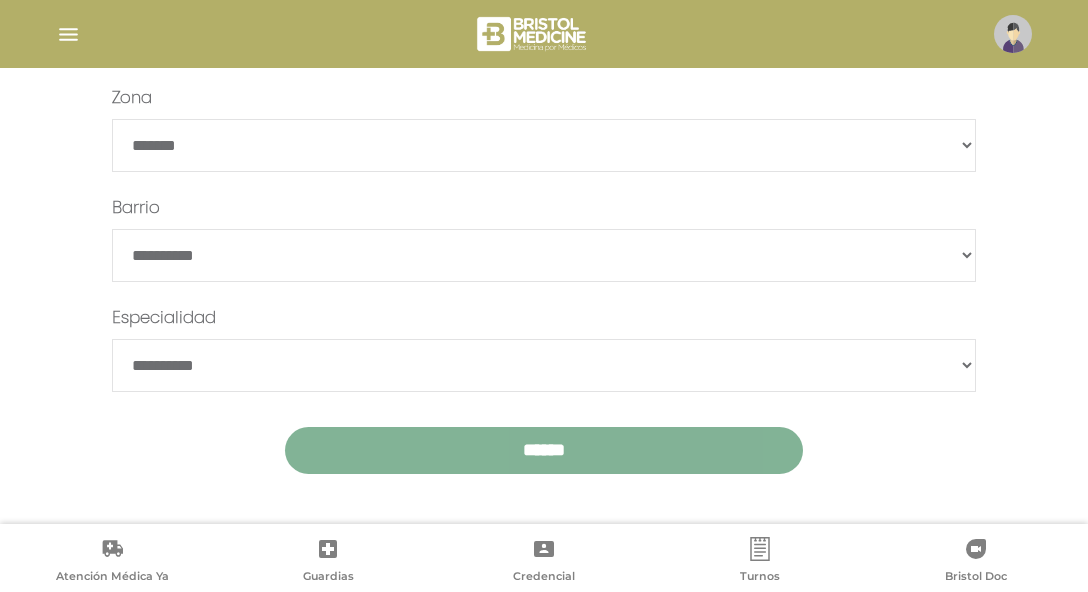click on "******" at bounding box center (544, 450) 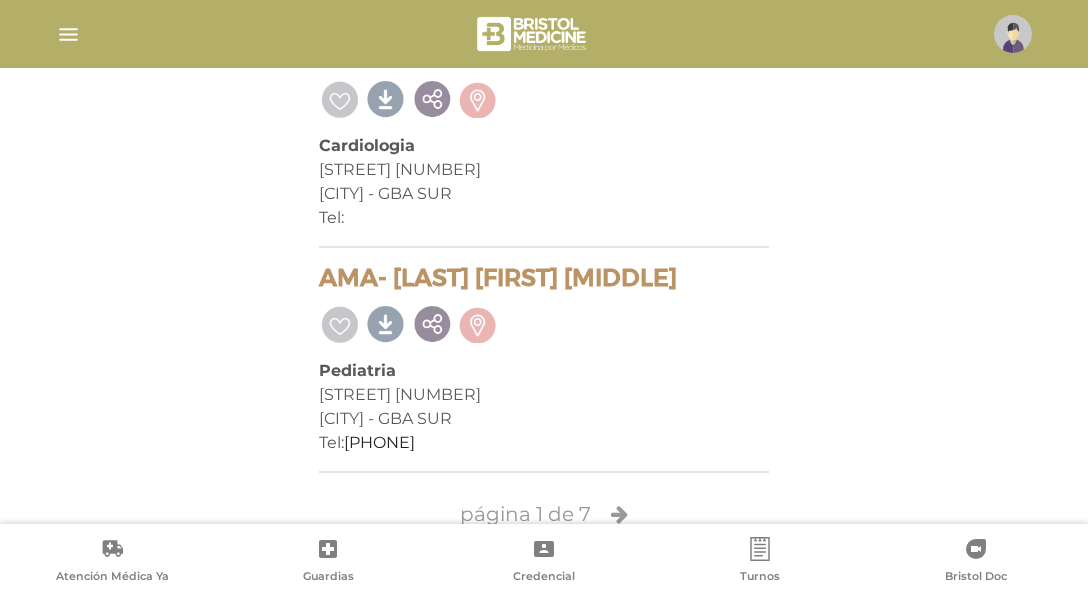 scroll, scrollTop: 4667, scrollLeft: 0, axis: vertical 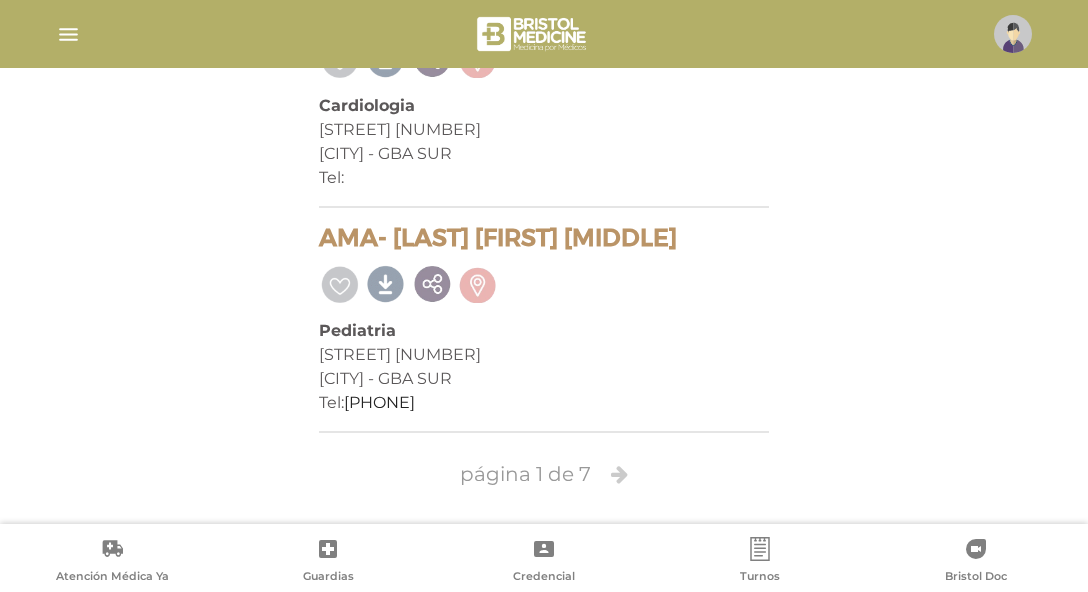 click at bounding box center [619, 474] 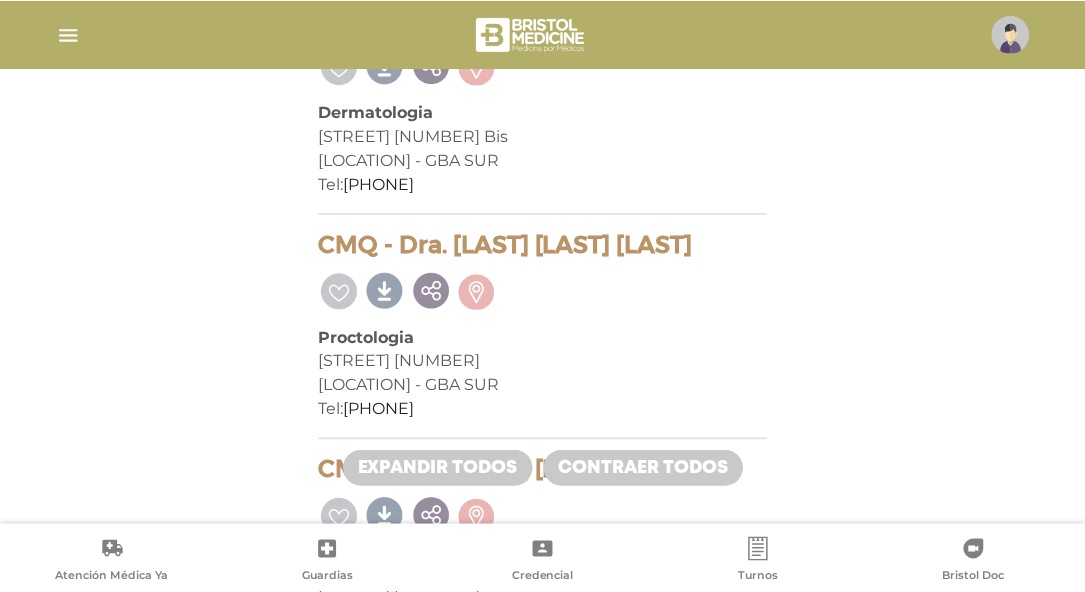 scroll, scrollTop: 2400, scrollLeft: 0, axis: vertical 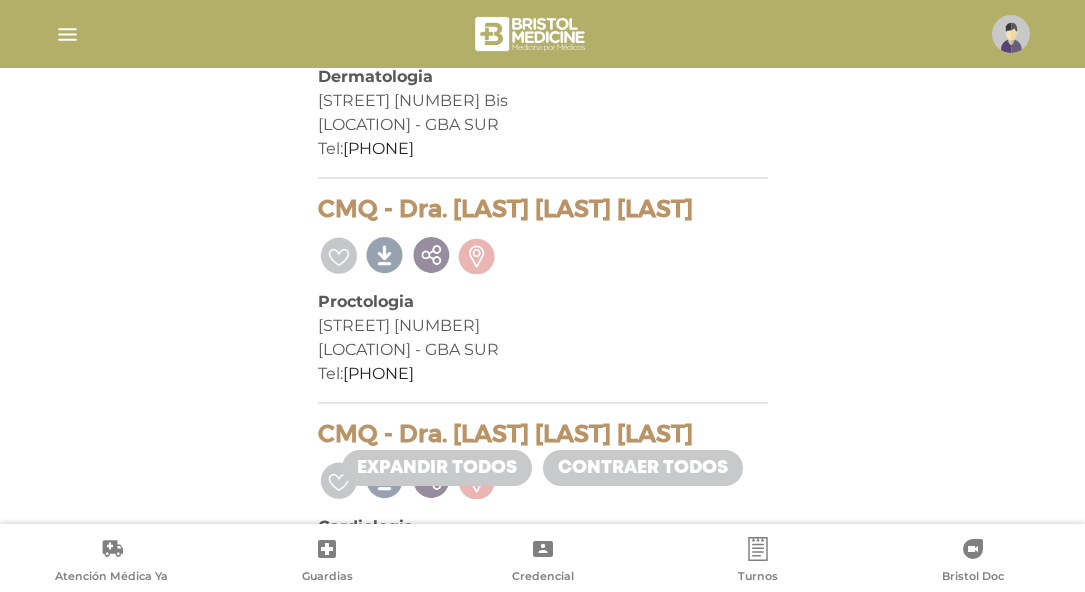 click at bounding box center (1011, 34) 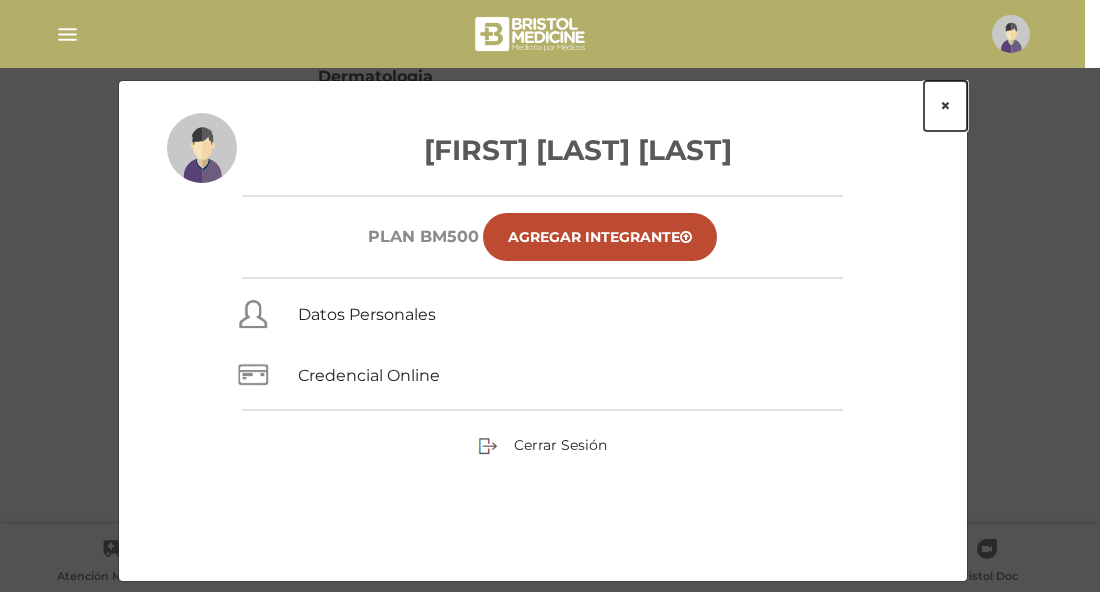 click on "×" at bounding box center (945, 106) 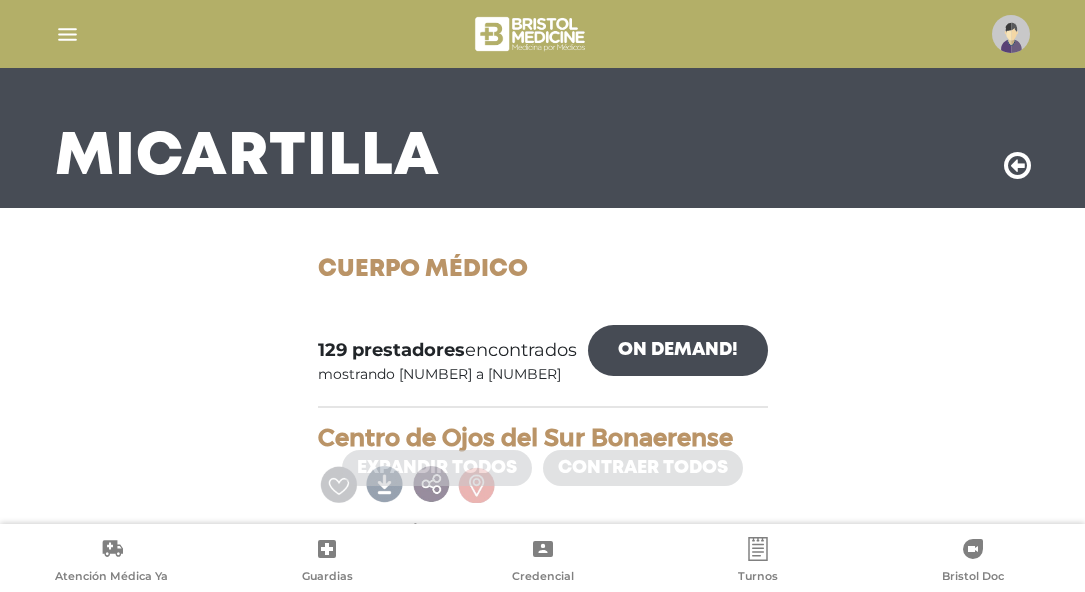 scroll, scrollTop: 0, scrollLeft: 0, axis: both 